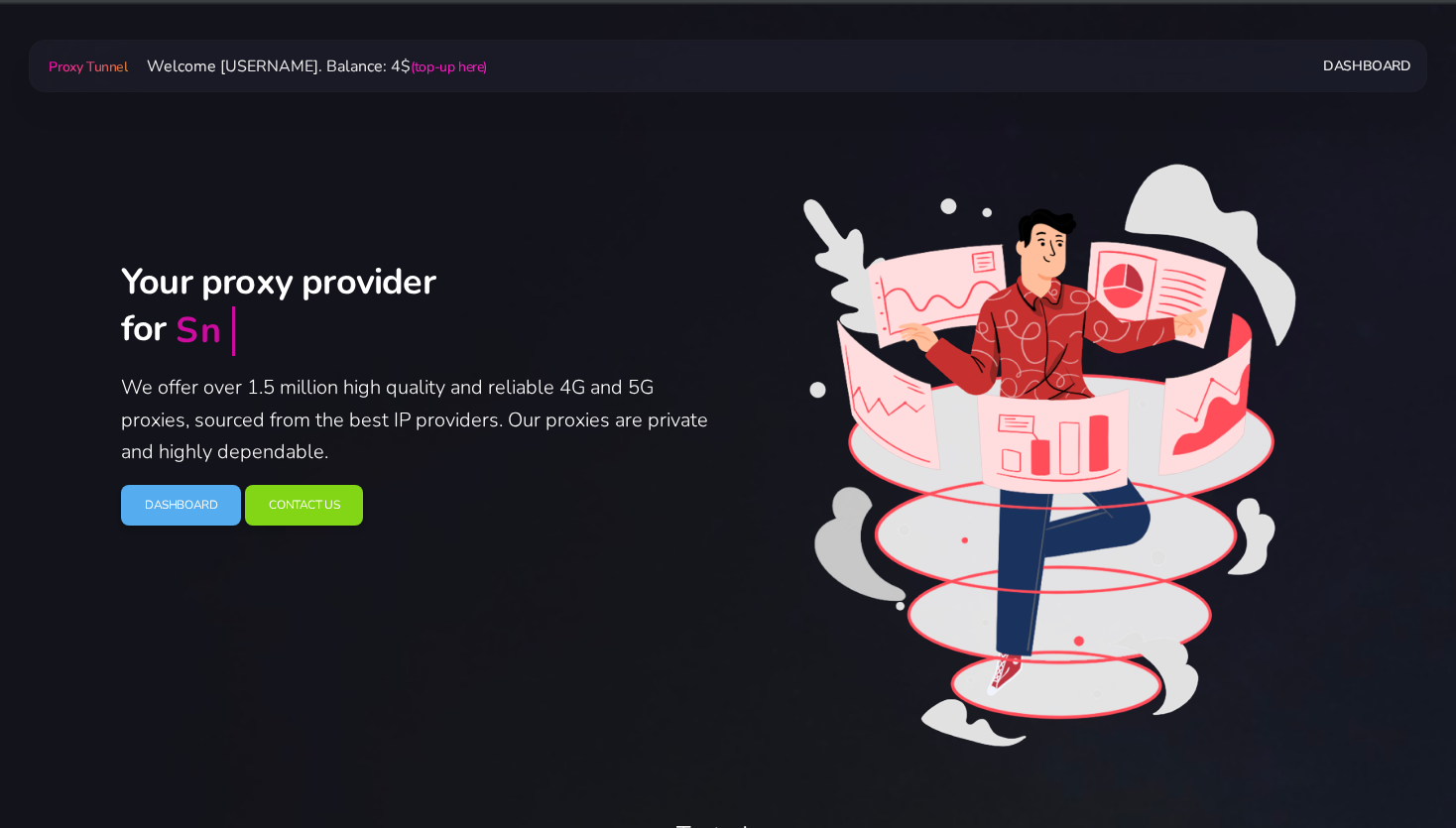 scroll, scrollTop: 0, scrollLeft: 0, axis: both 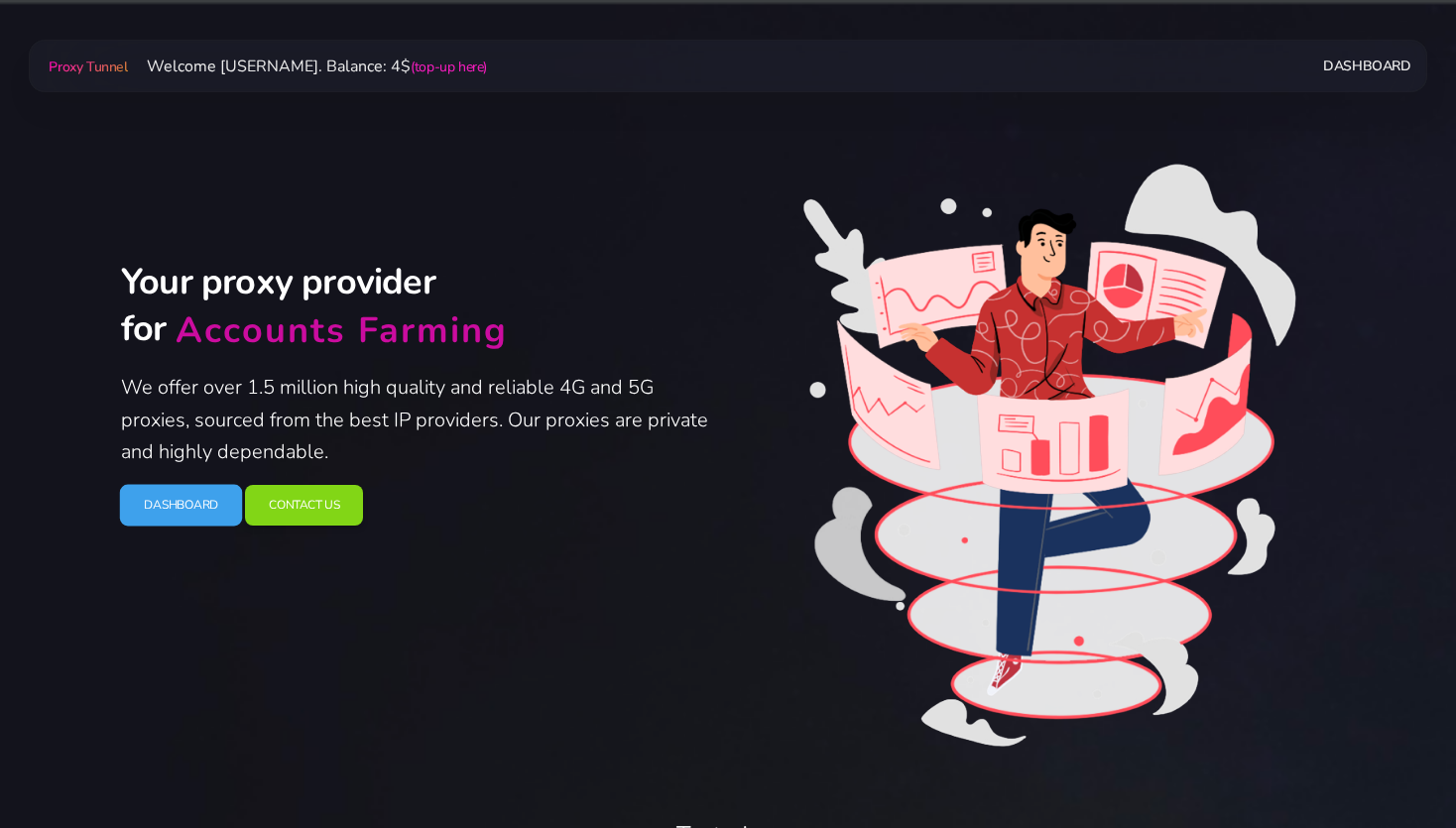 click on "Dashboard" at bounding box center [182, 505] 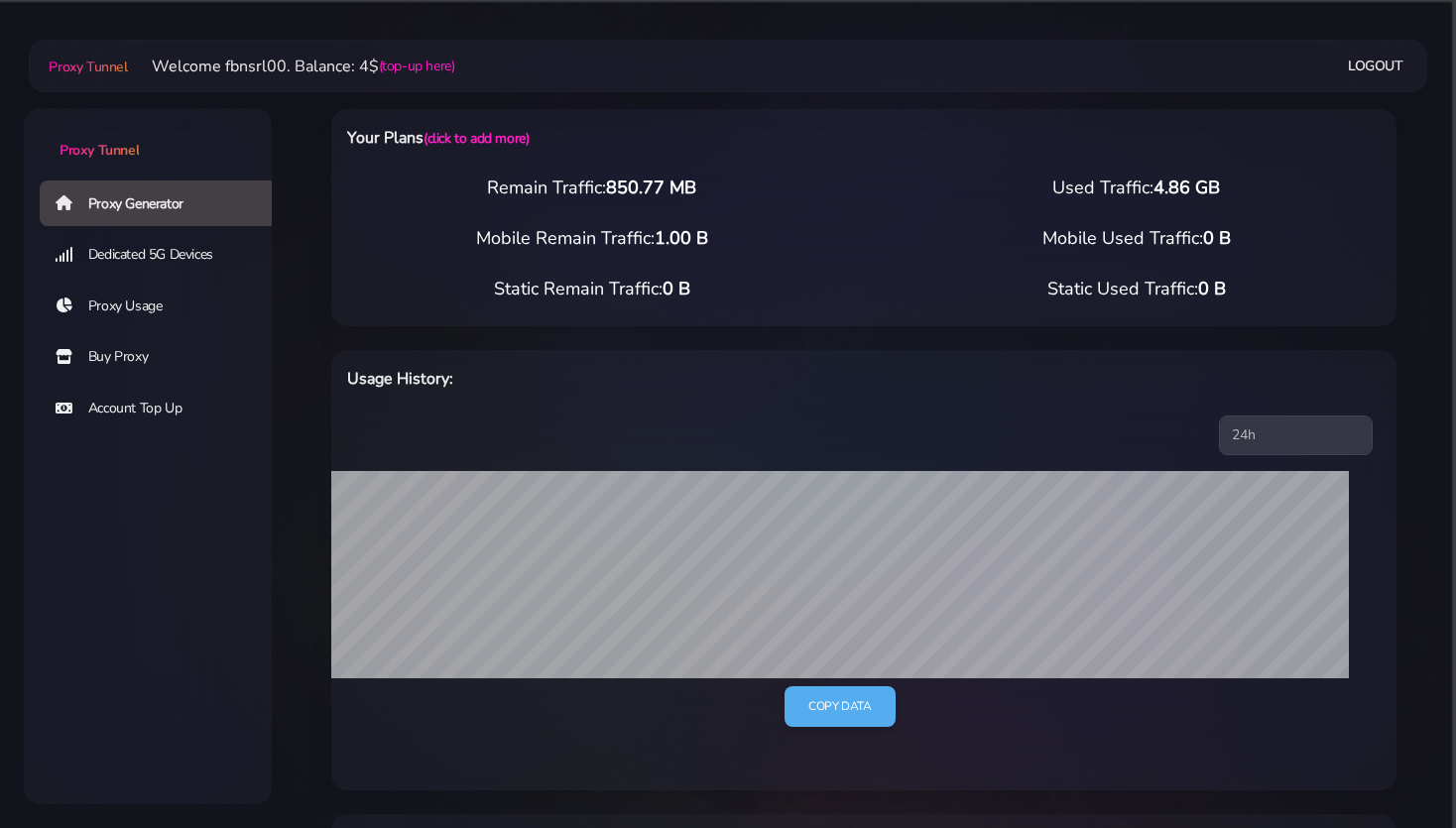scroll, scrollTop: 0, scrollLeft: 0, axis: both 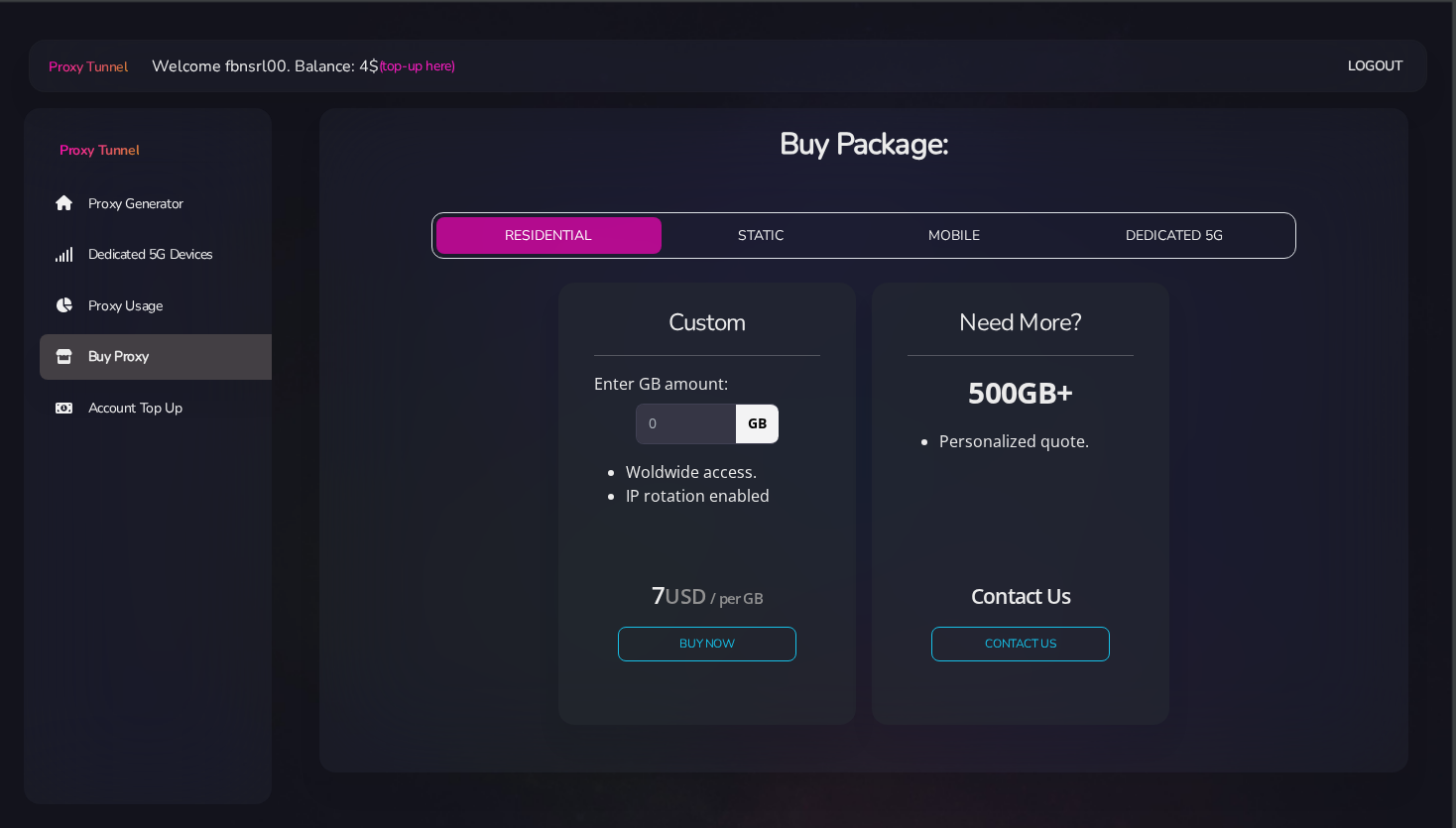 click on "Dedicated 5G Devices" at bounding box center [164, 255] 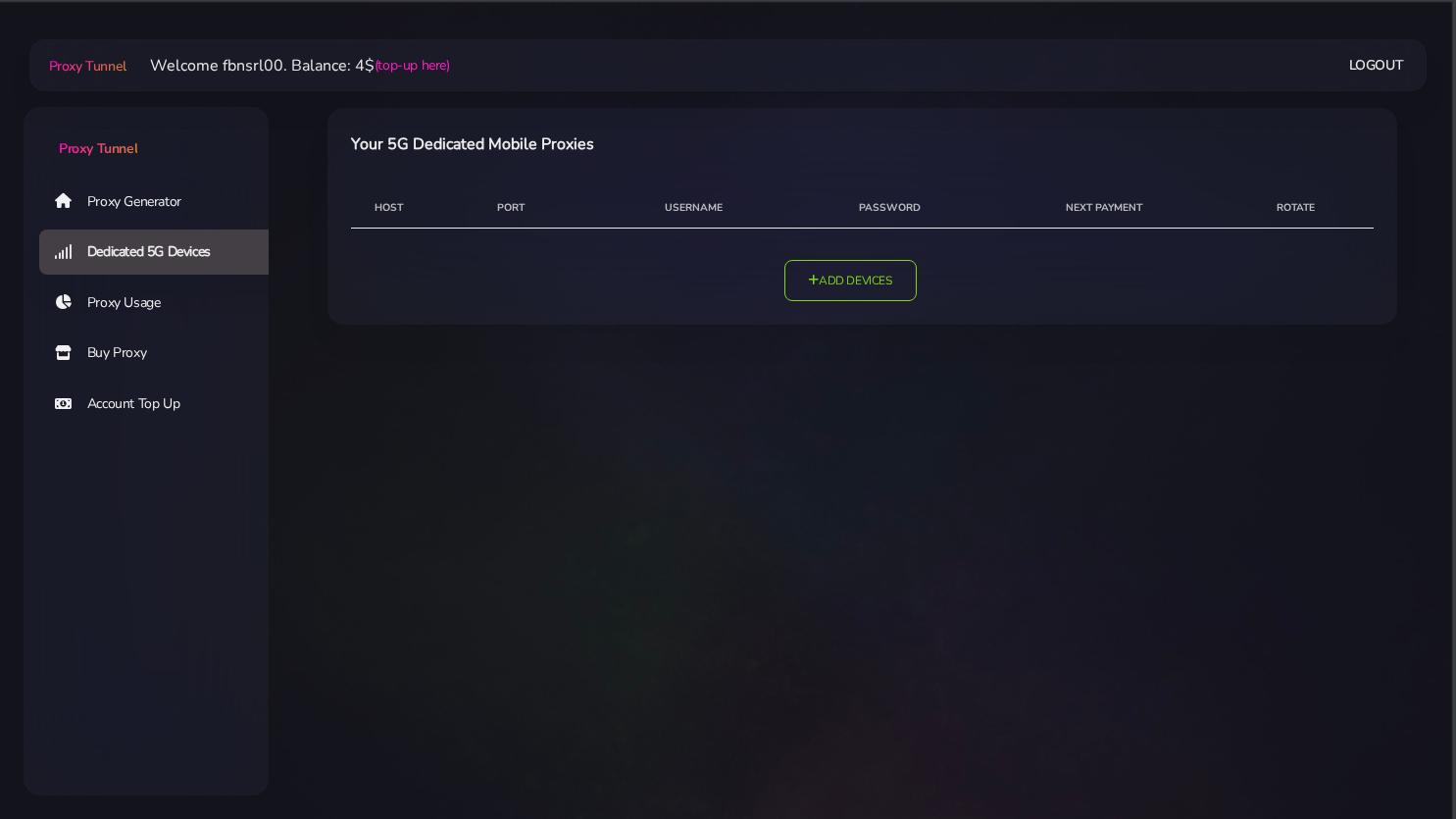 scroll, scrollTop: 0, scrollLeft: 0, axis: both 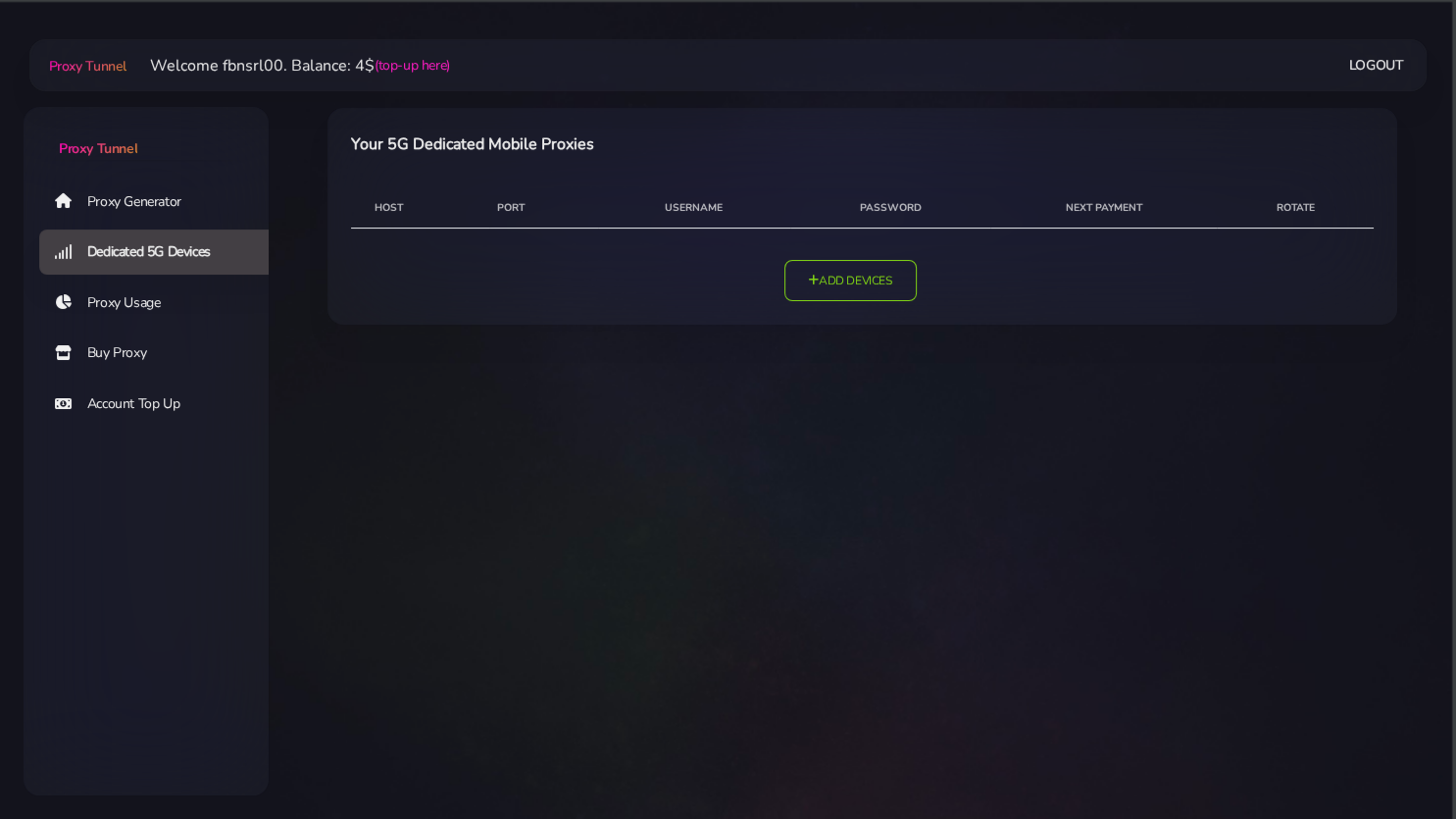 click on "Proxy Tunnel
Proxy Generator
Dedicated 5G Devices
Proxy Usage
Buy Proxy
Account Top Up" at bounding box center [728, 174] 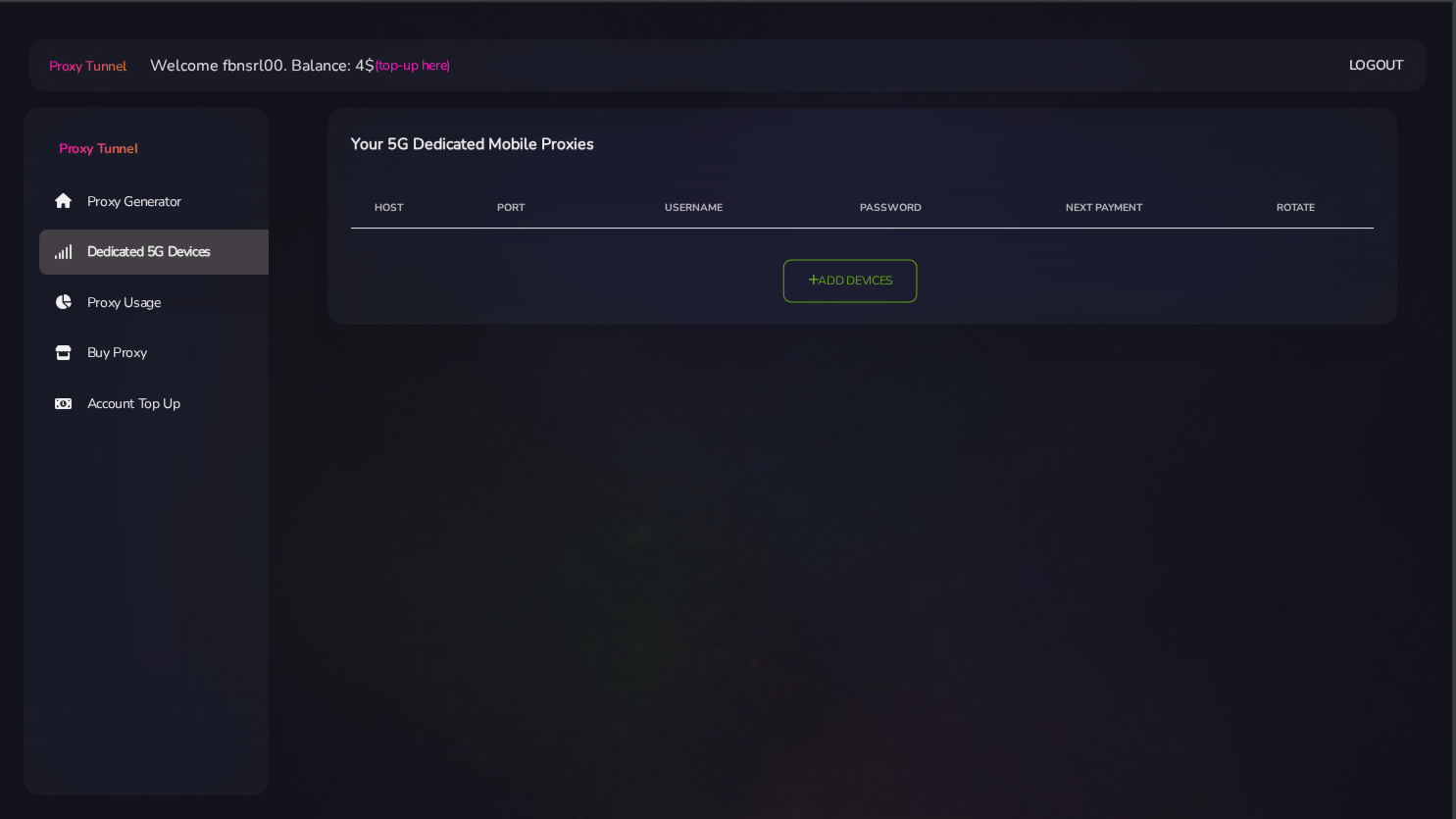 click on "Add Devices" at bounding box center [850, 281] 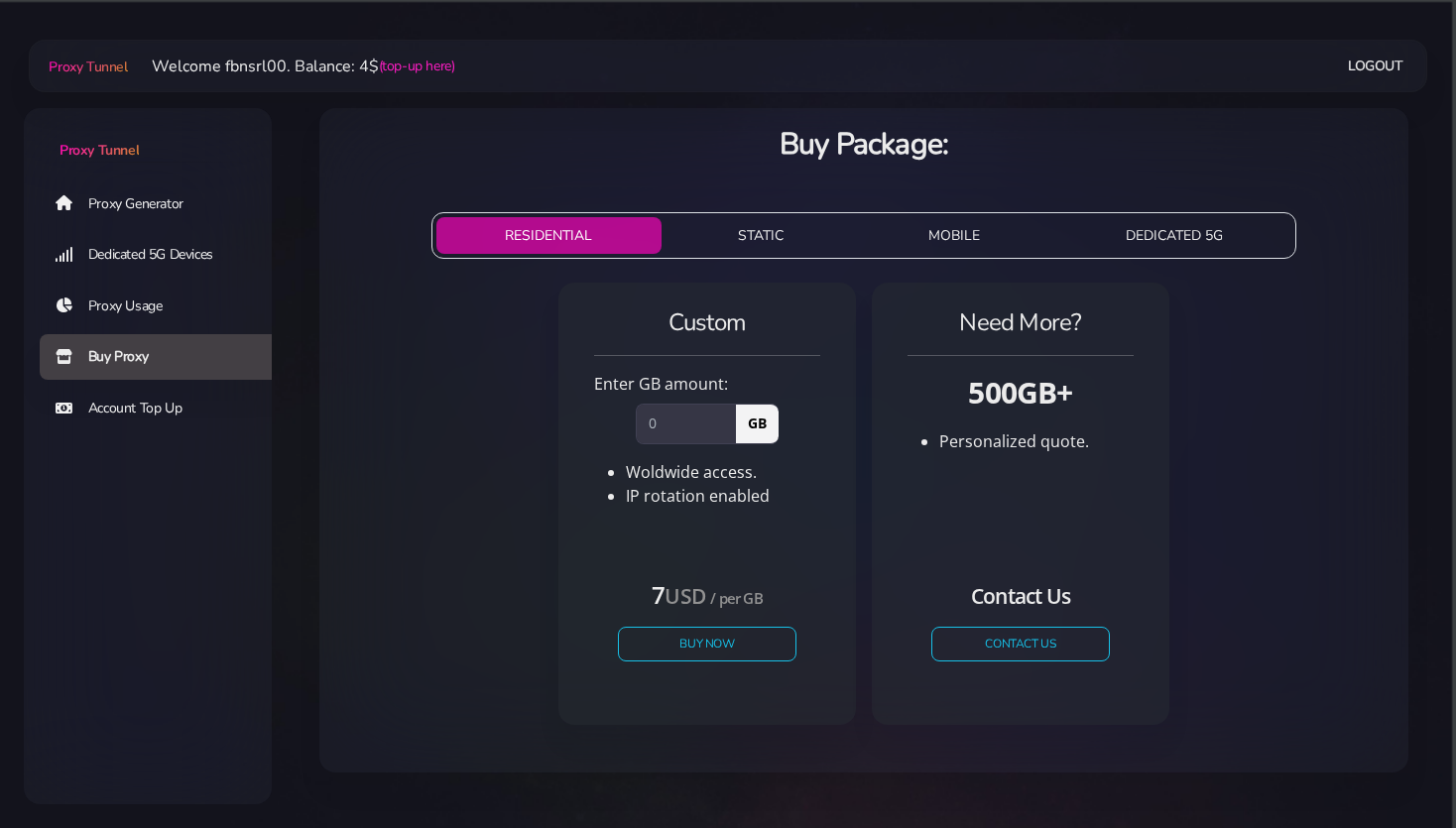 scroll, scrollTop: 0, scrollLeft: 0, axis: both 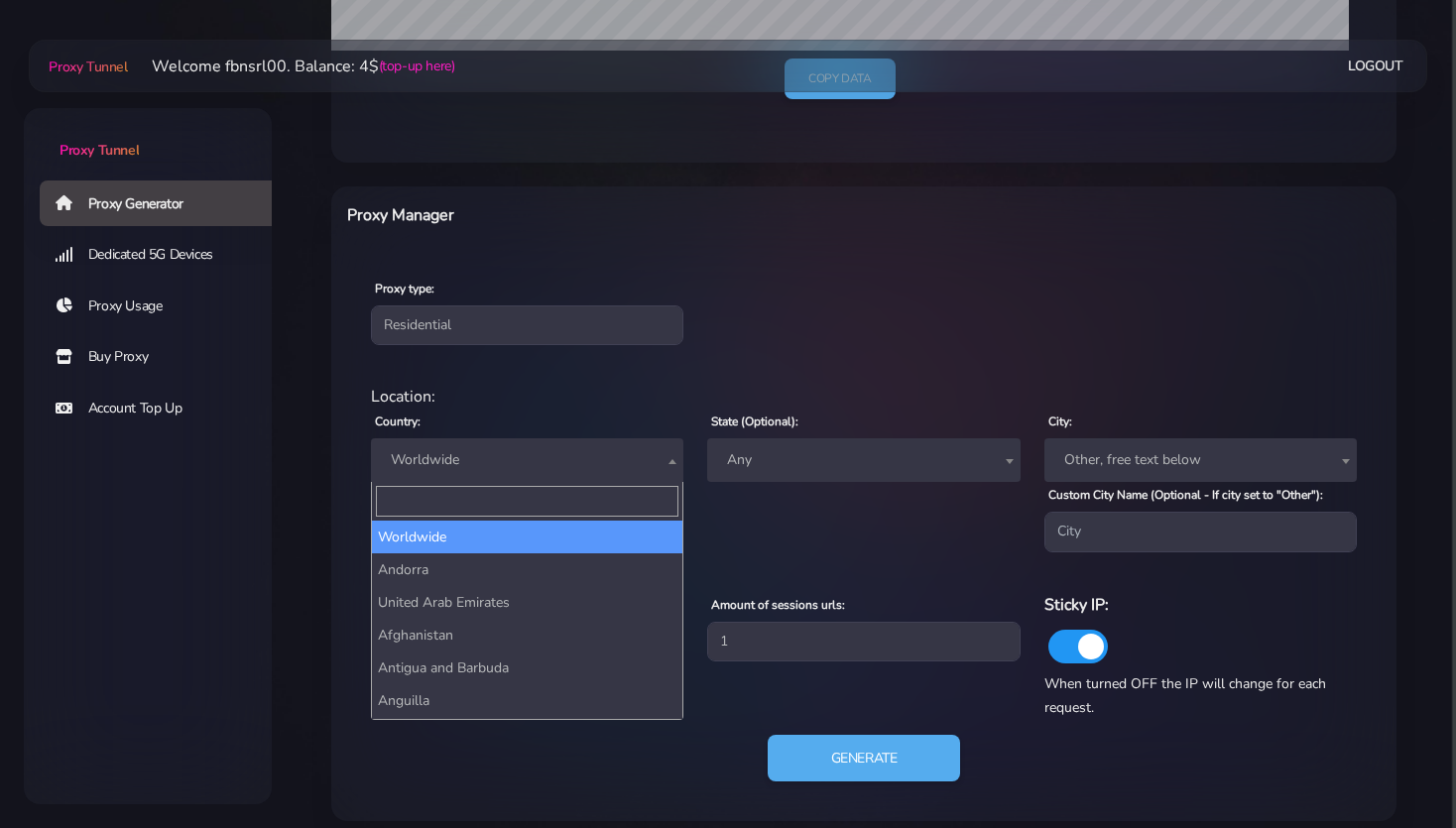 click on "Worldwide" at bounding box center (527, 460) 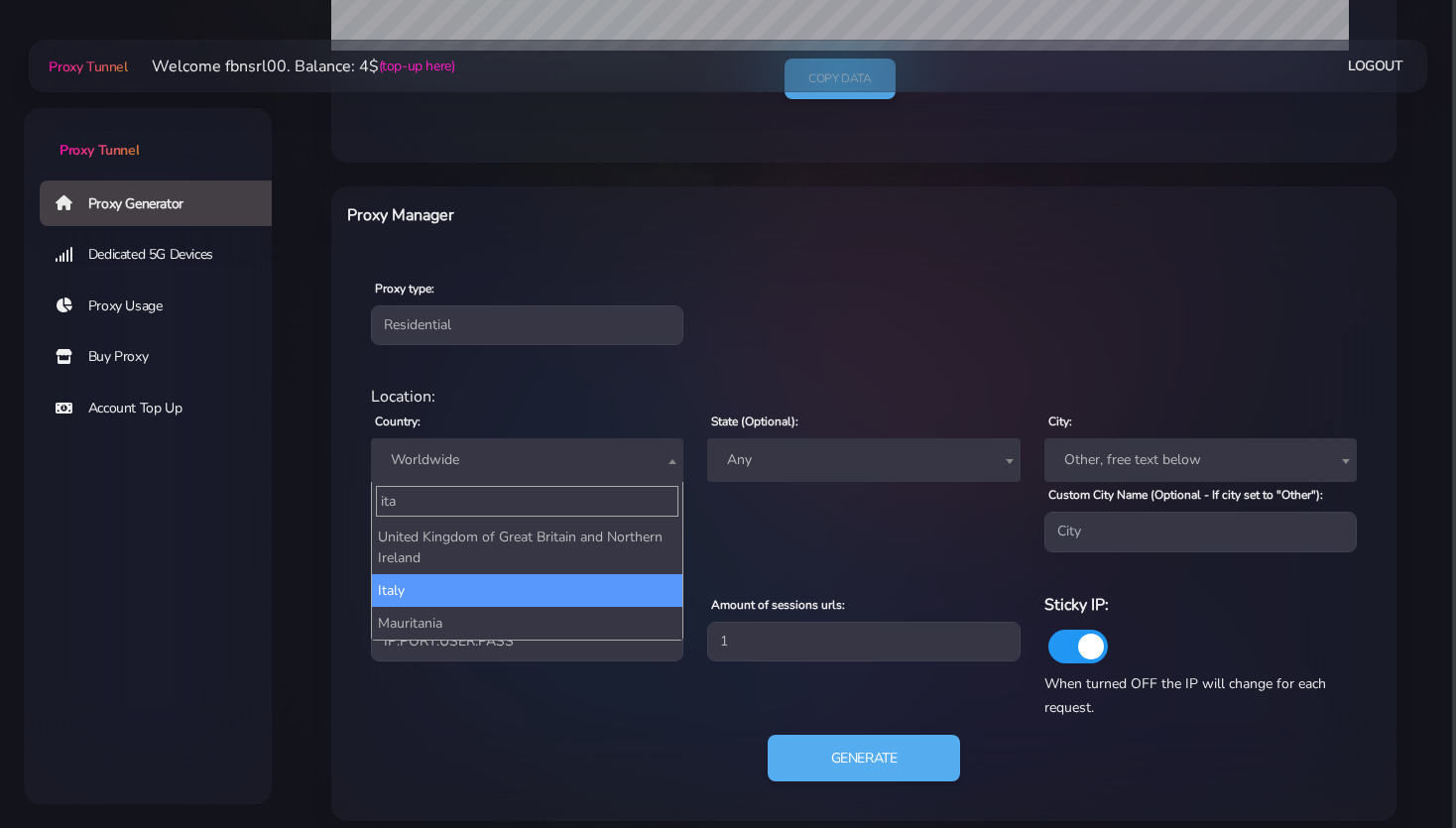 type on "ita" 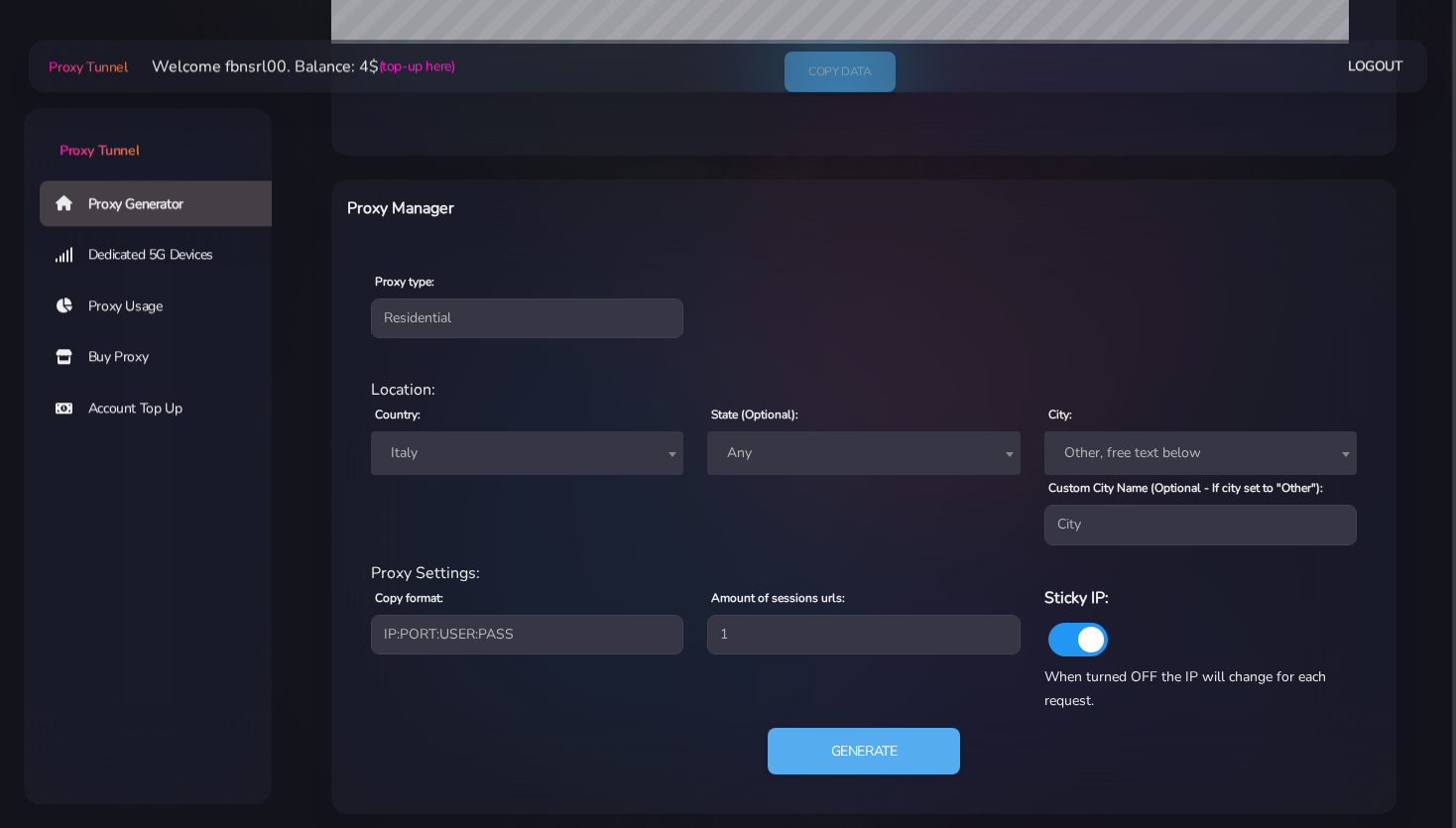 scroll, scrollTop: 644, scrollLeft: 0, axis: vertical 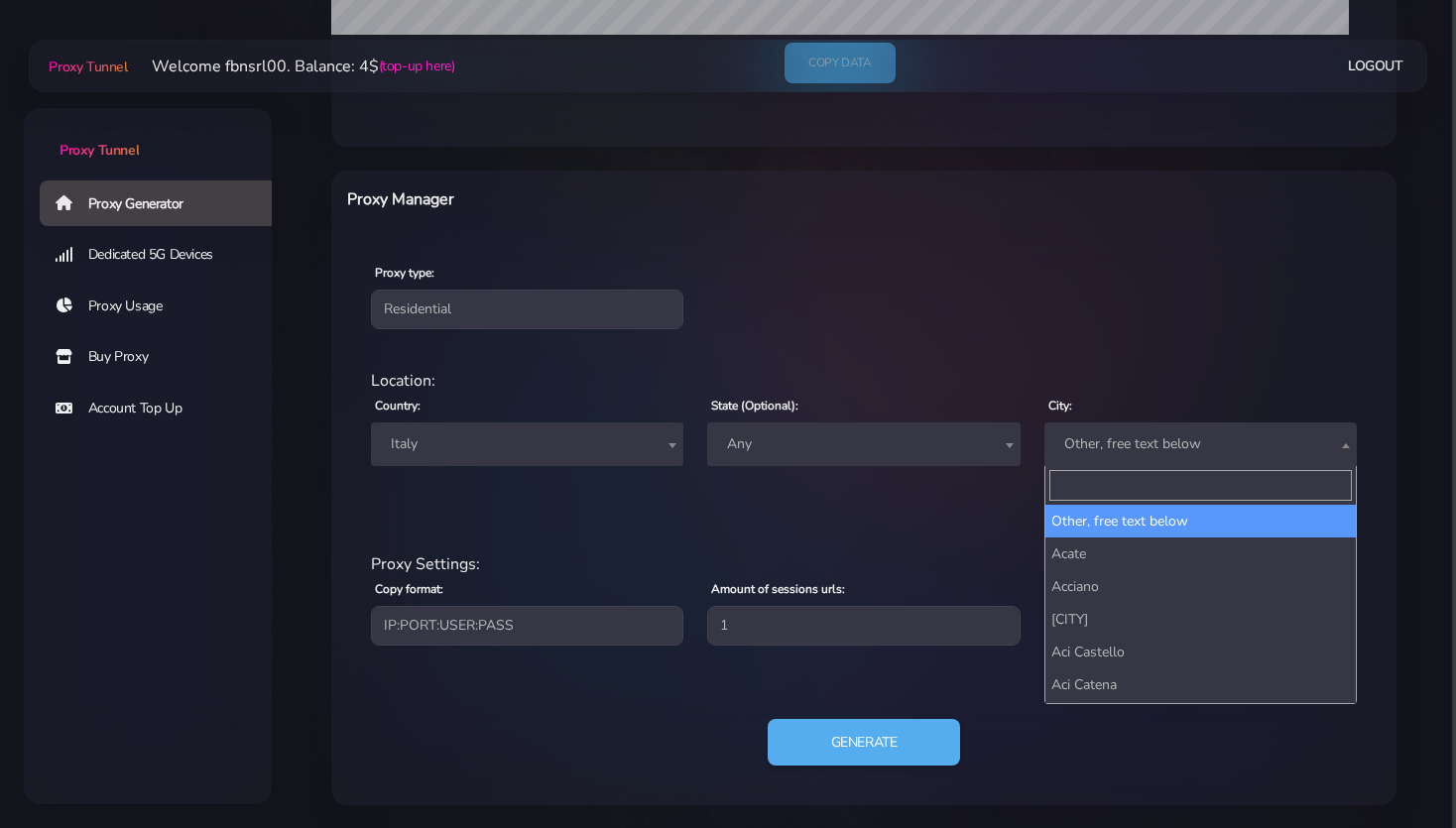 click on "Other, free text below" at bounding box center (1200, 444) 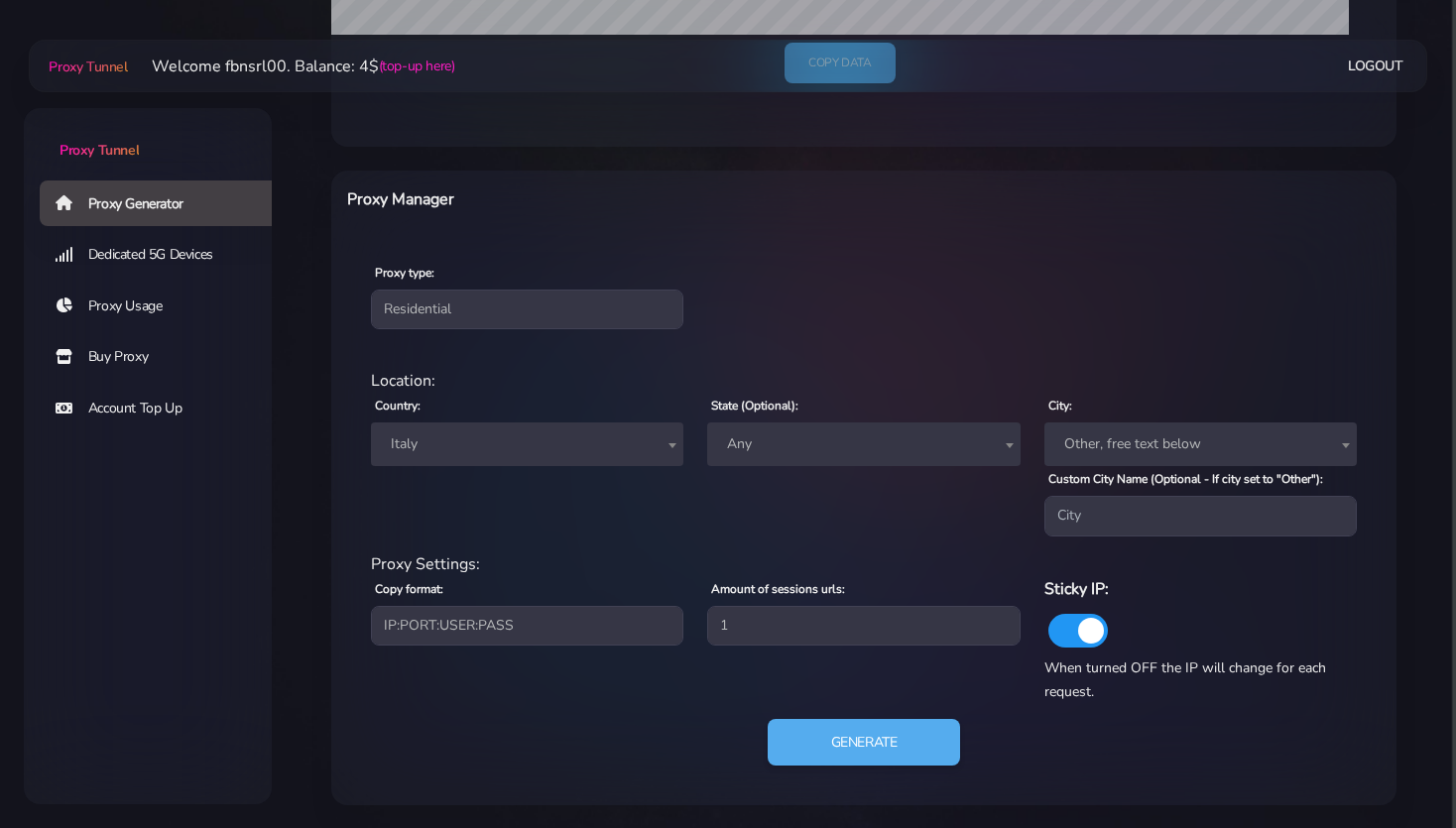 click on "Proxy type:
Residential
Static
Mobile" at bounding box center (864, 295) 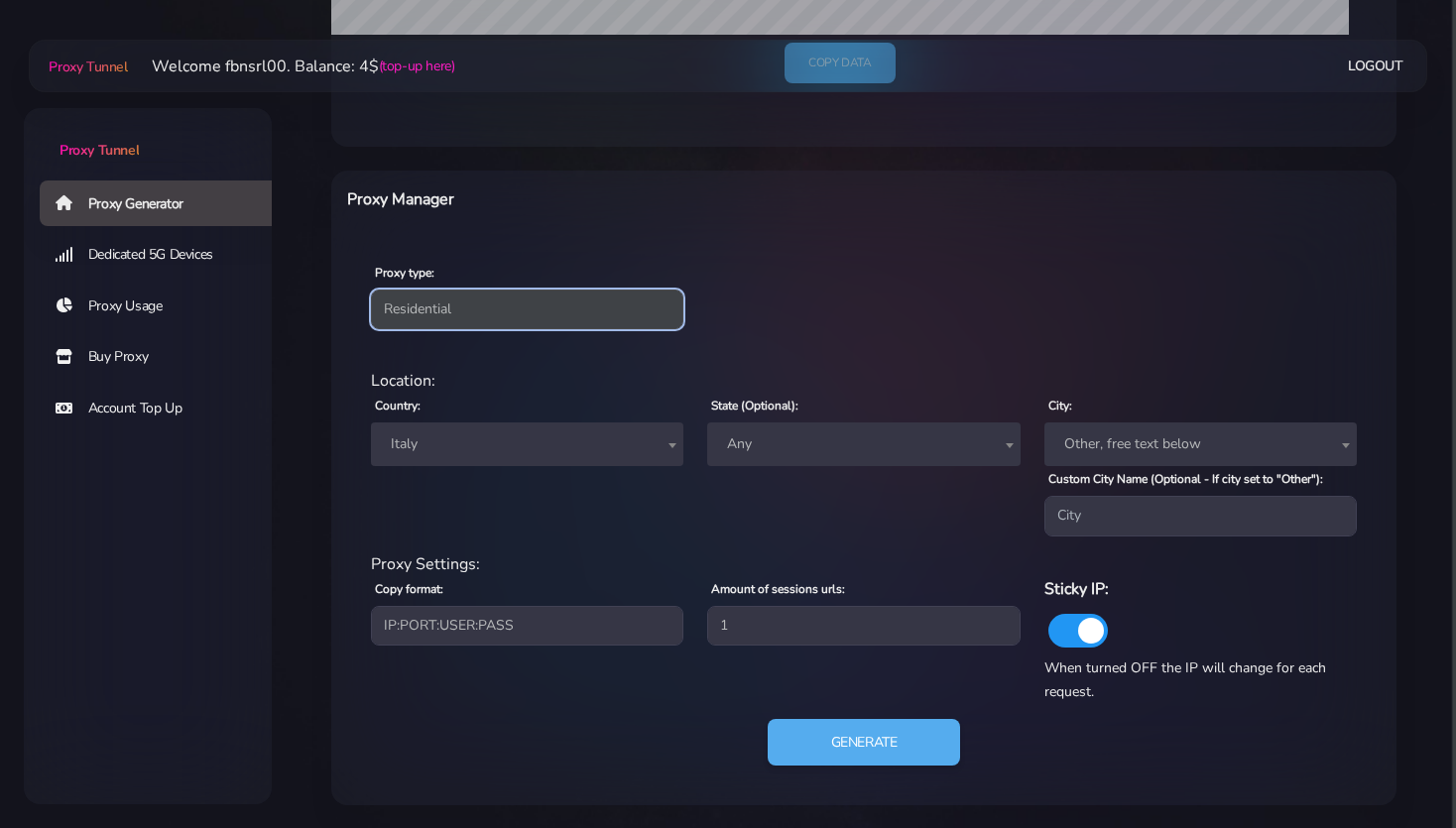 select on "static" 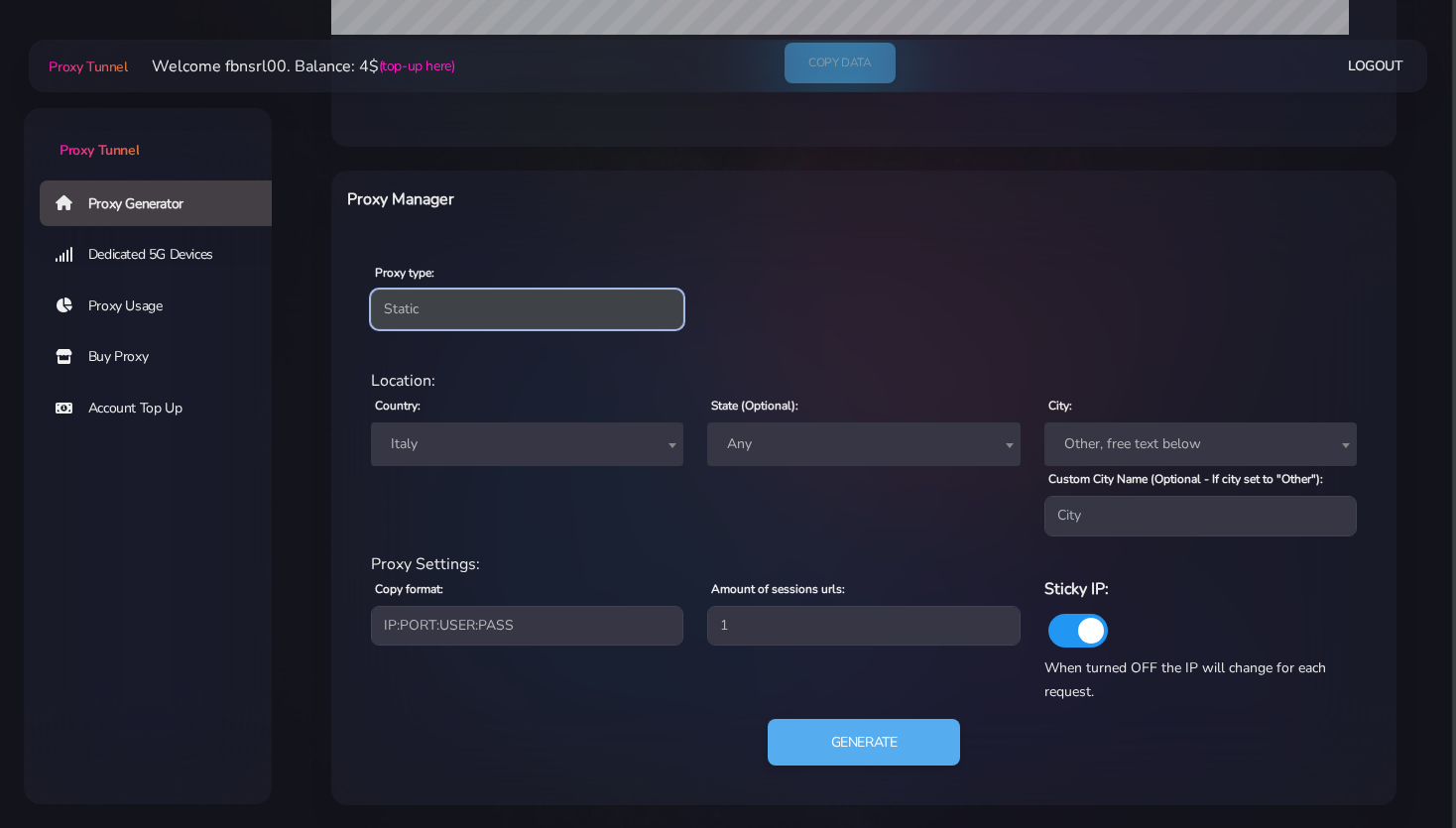 click on "Static" at bounding box center [0, 0] 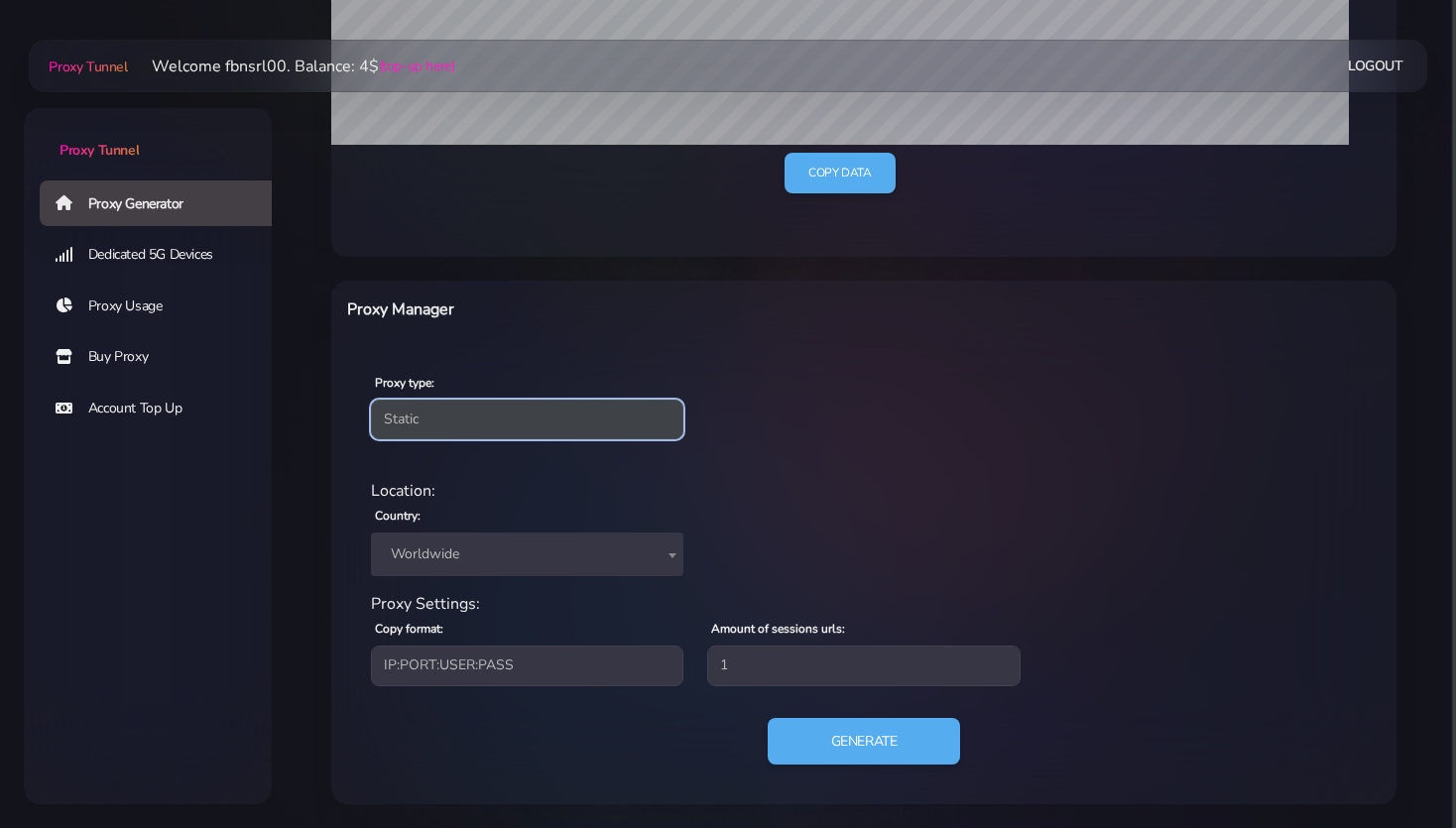 scroll, scrollTop: 532, scrollLeft: 0, axis: vertical 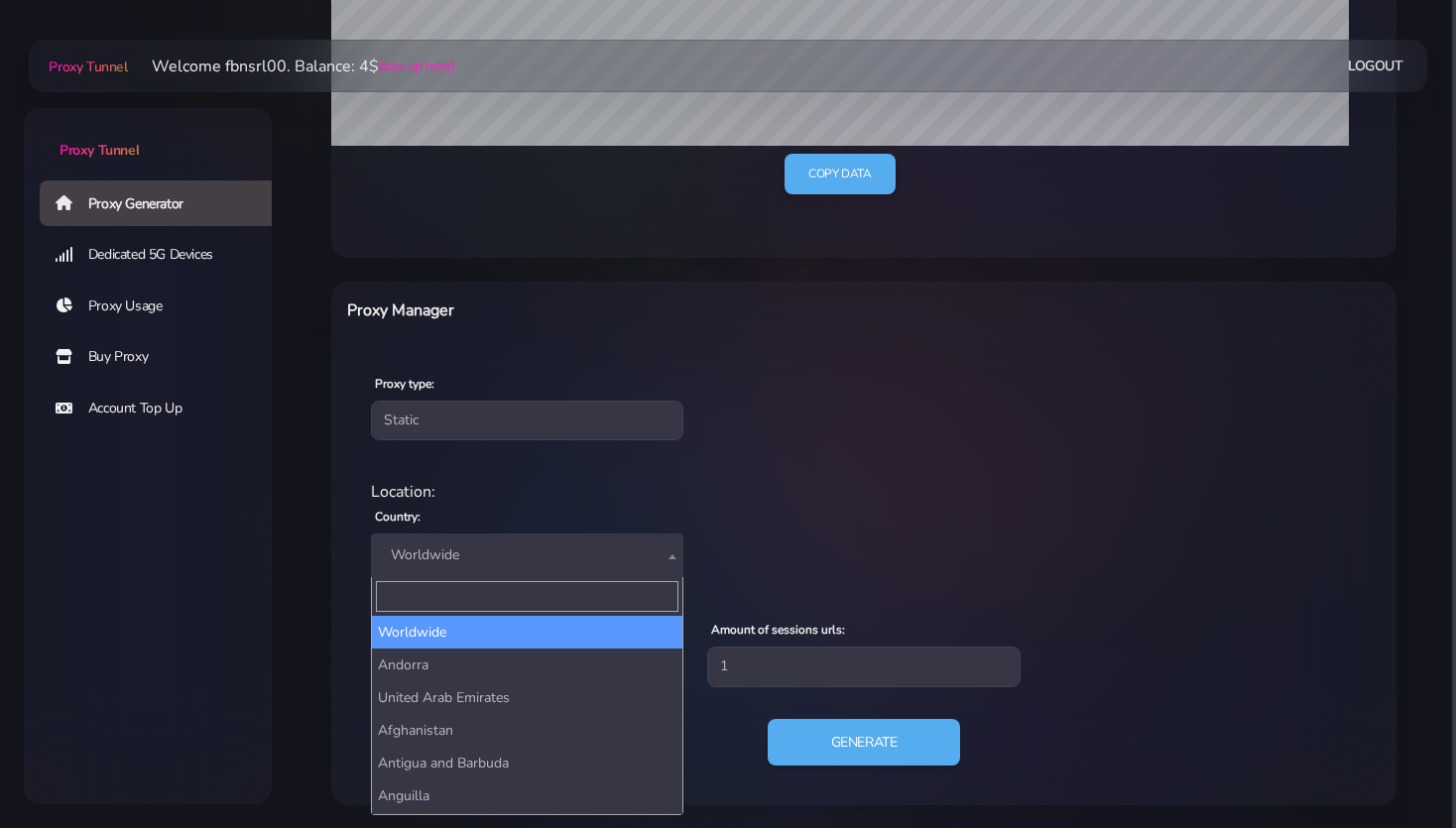 click on "Worldwide" at bounding box center (527, 555) 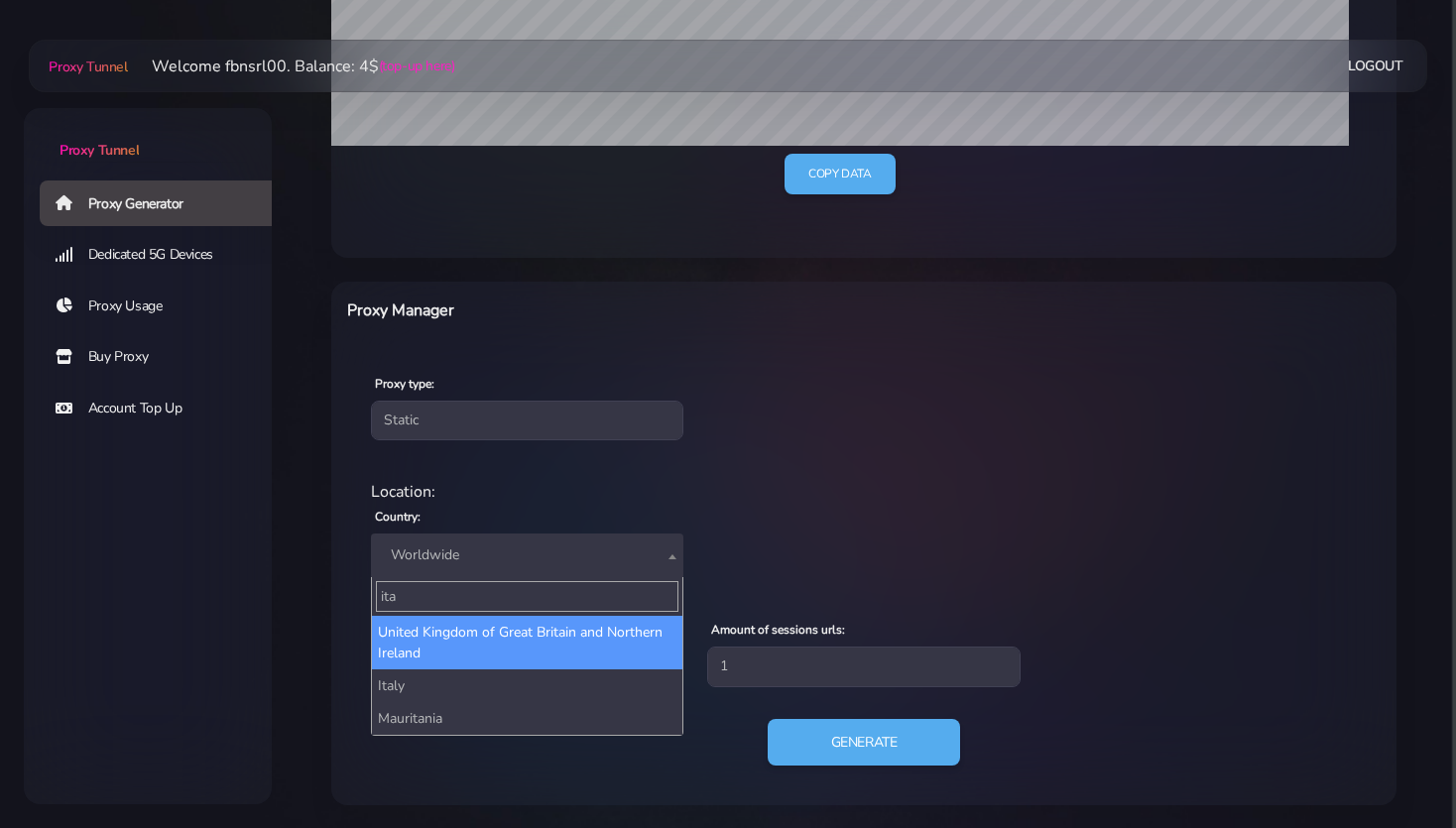 type on "ita" 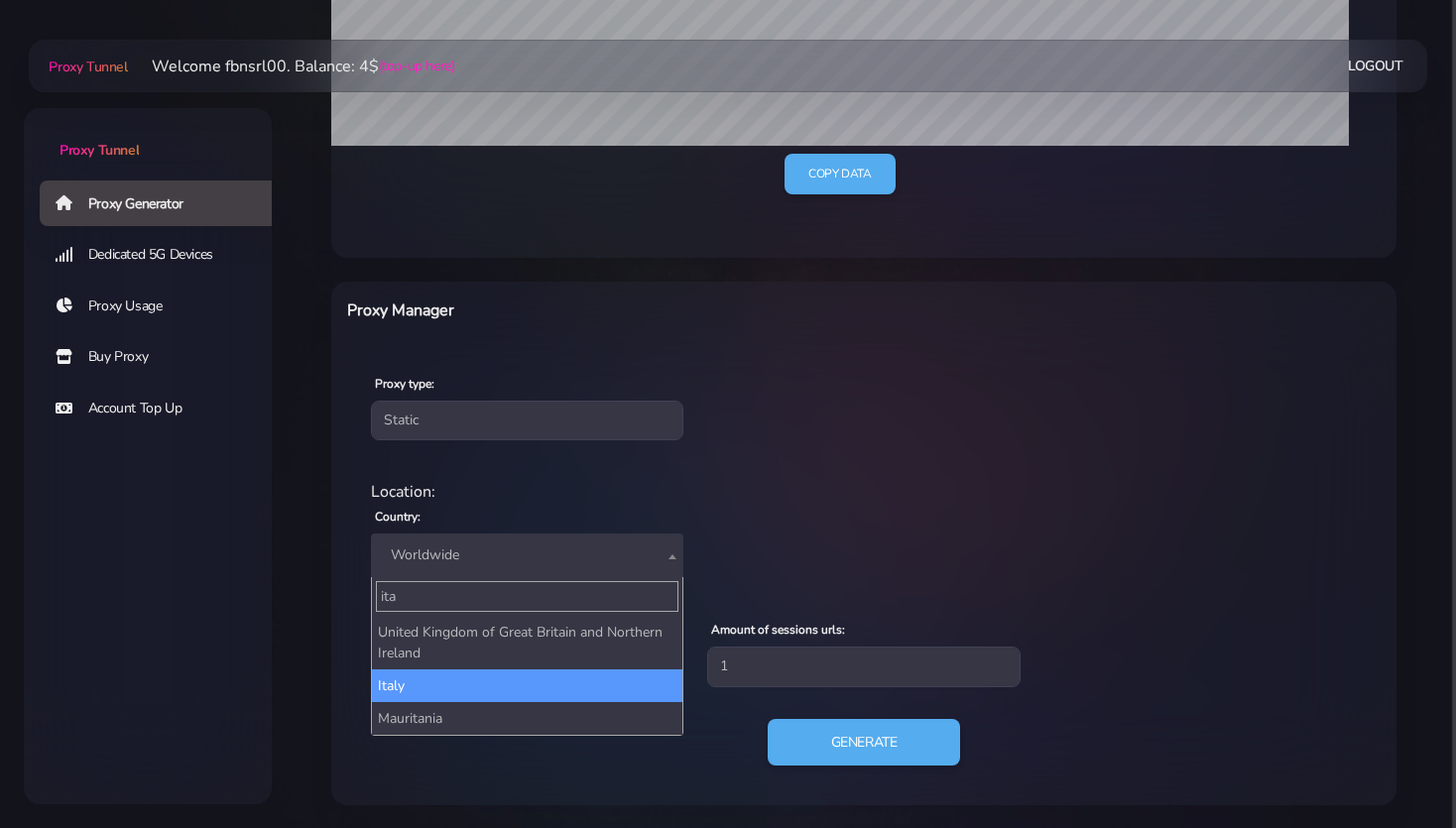 select on "IT" 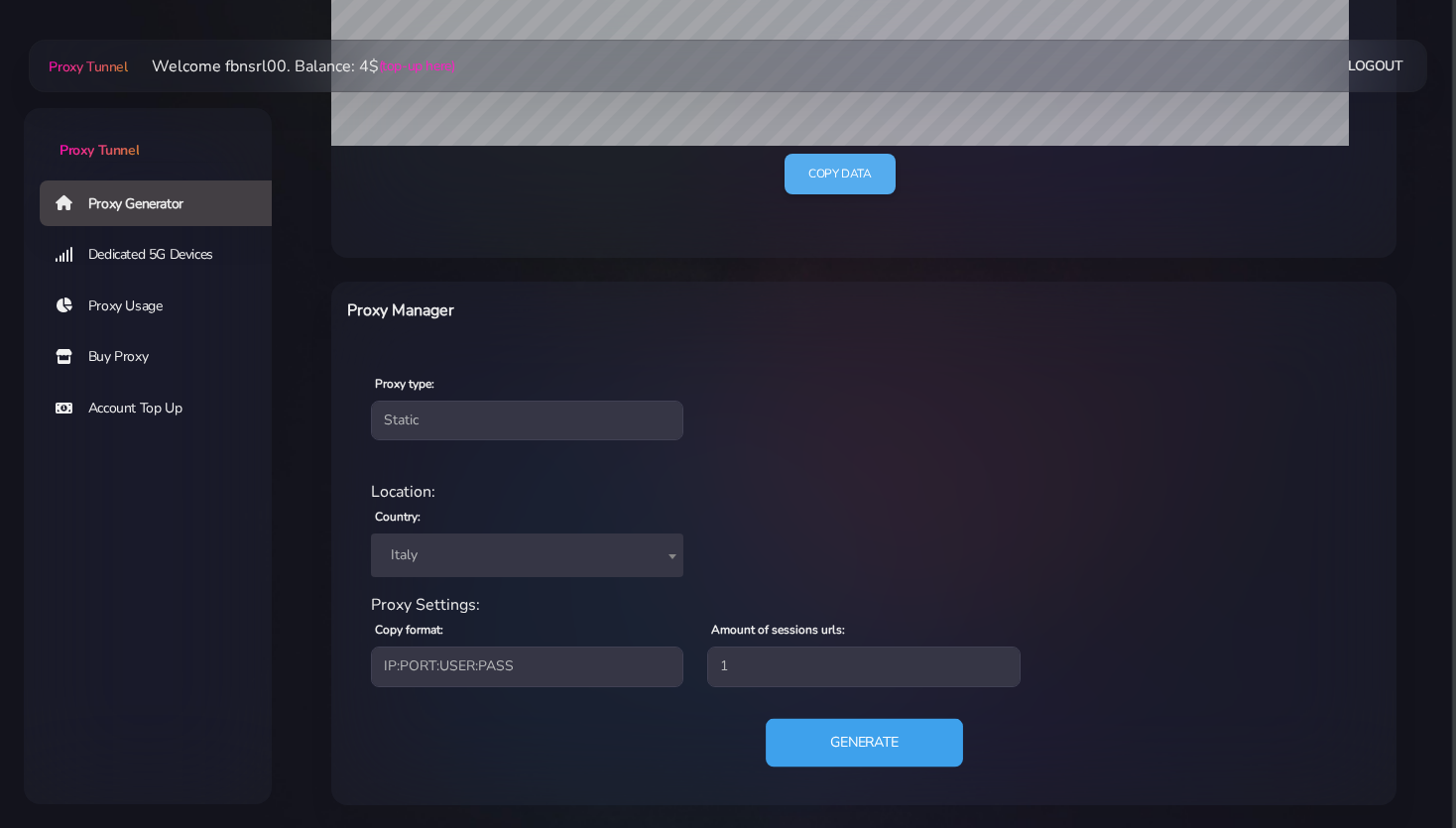click on "Generate" at bounding box center (864, 742) 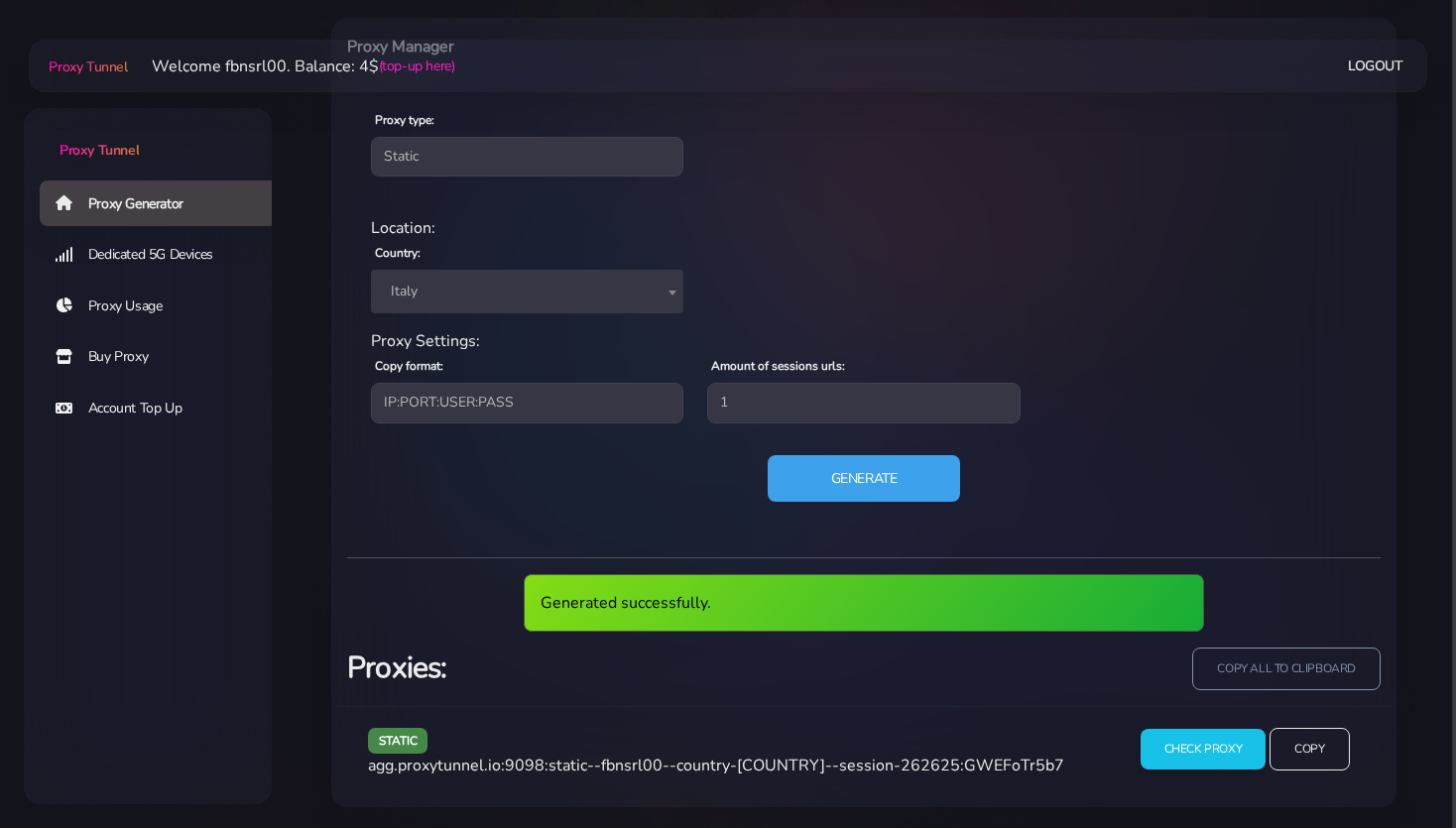 scroll, scrollTop: 723, scrollLeft: 0, axis: vertical 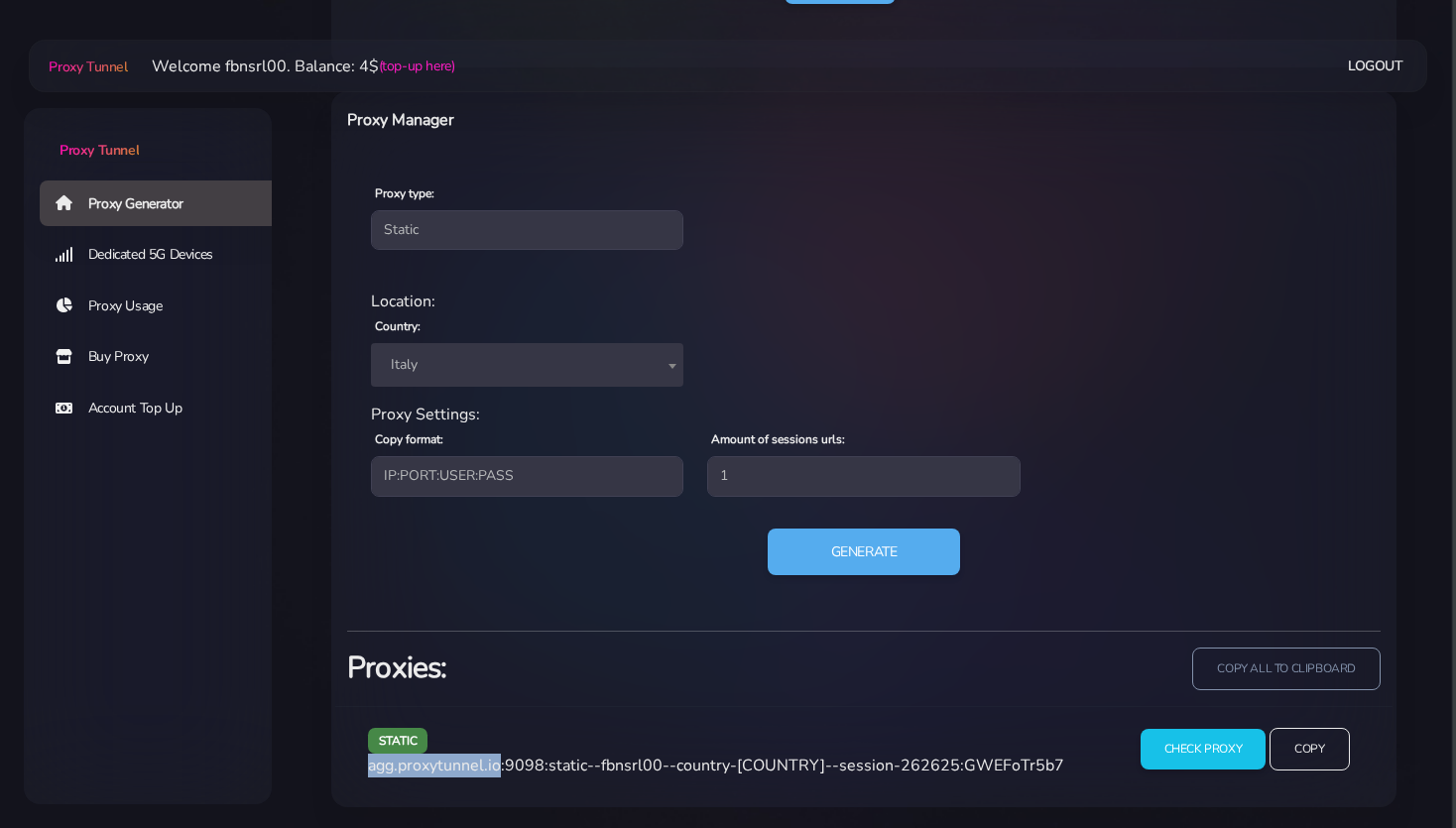 drag, startPoint x: 367, startPoint y: 765, endPoint x: 498, endPoint y: 761, distance: 131.0611 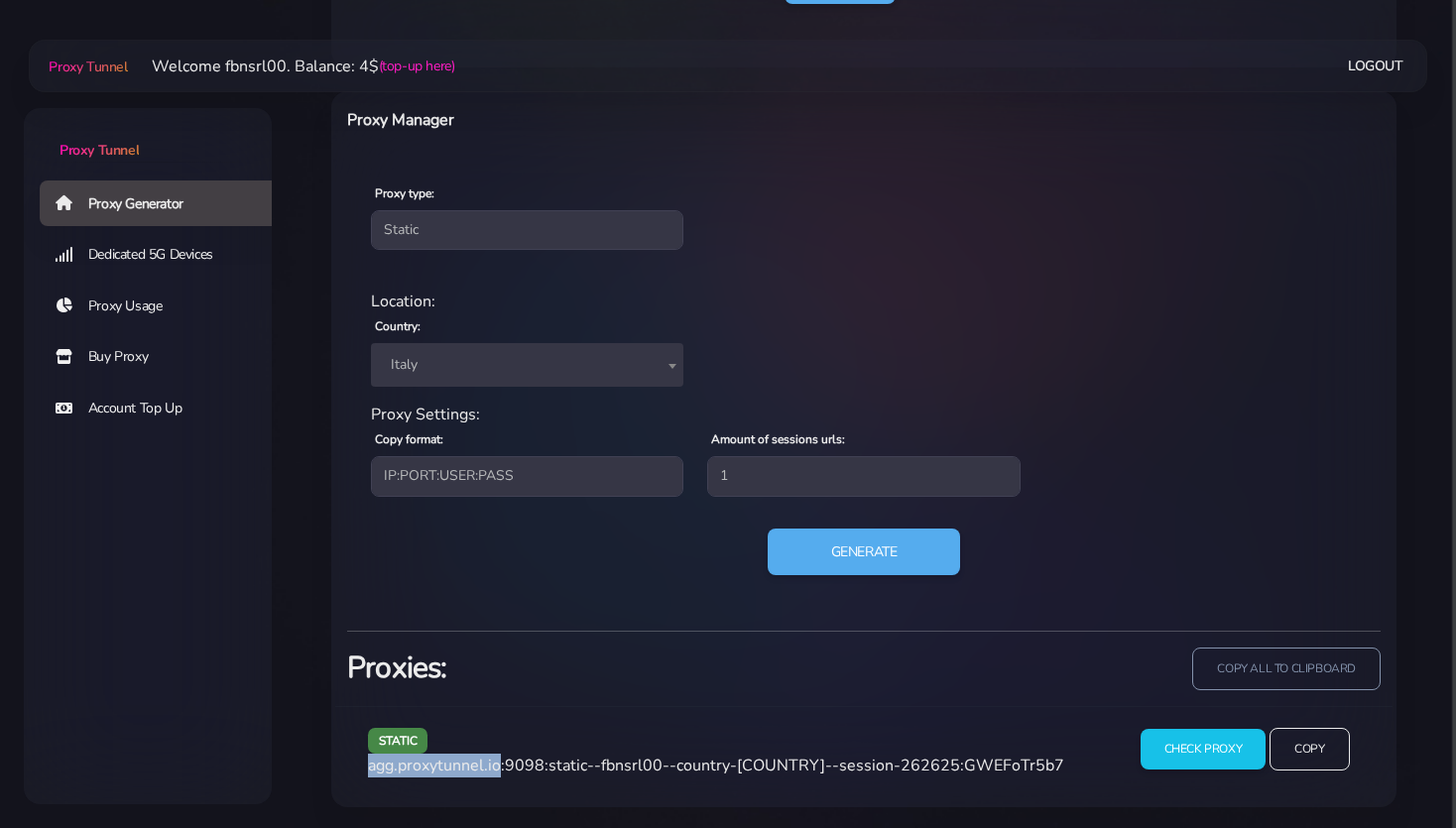 click on "static
agg.[DOMAIN]:[PORT]:static--fbnsrl00--country-[COUNTRY]--session-[SESSION_ID]:[RANDOM_STRING]" at bounding box center (737, 757) 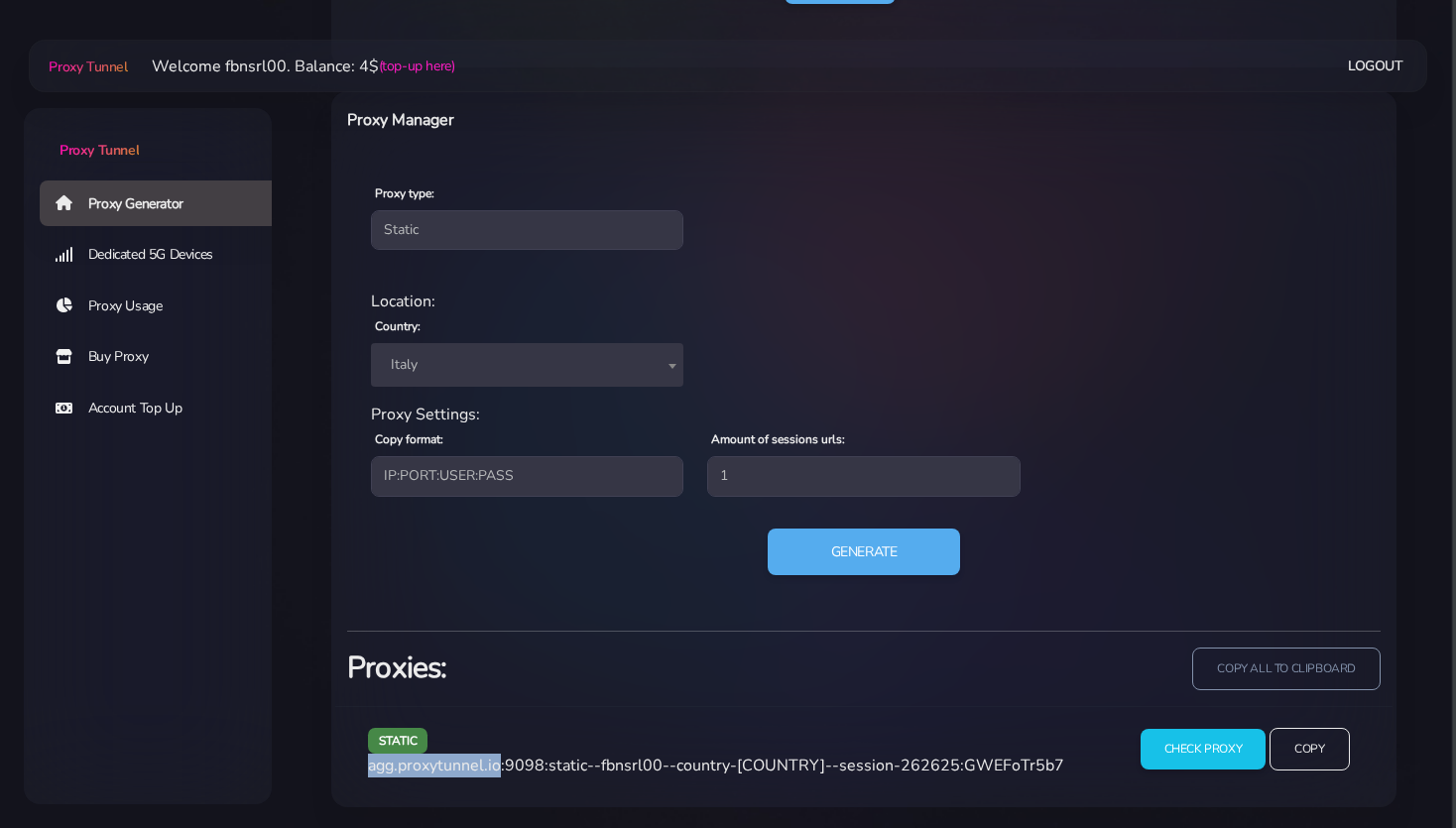 copy on "agg.proxytunnel.io" 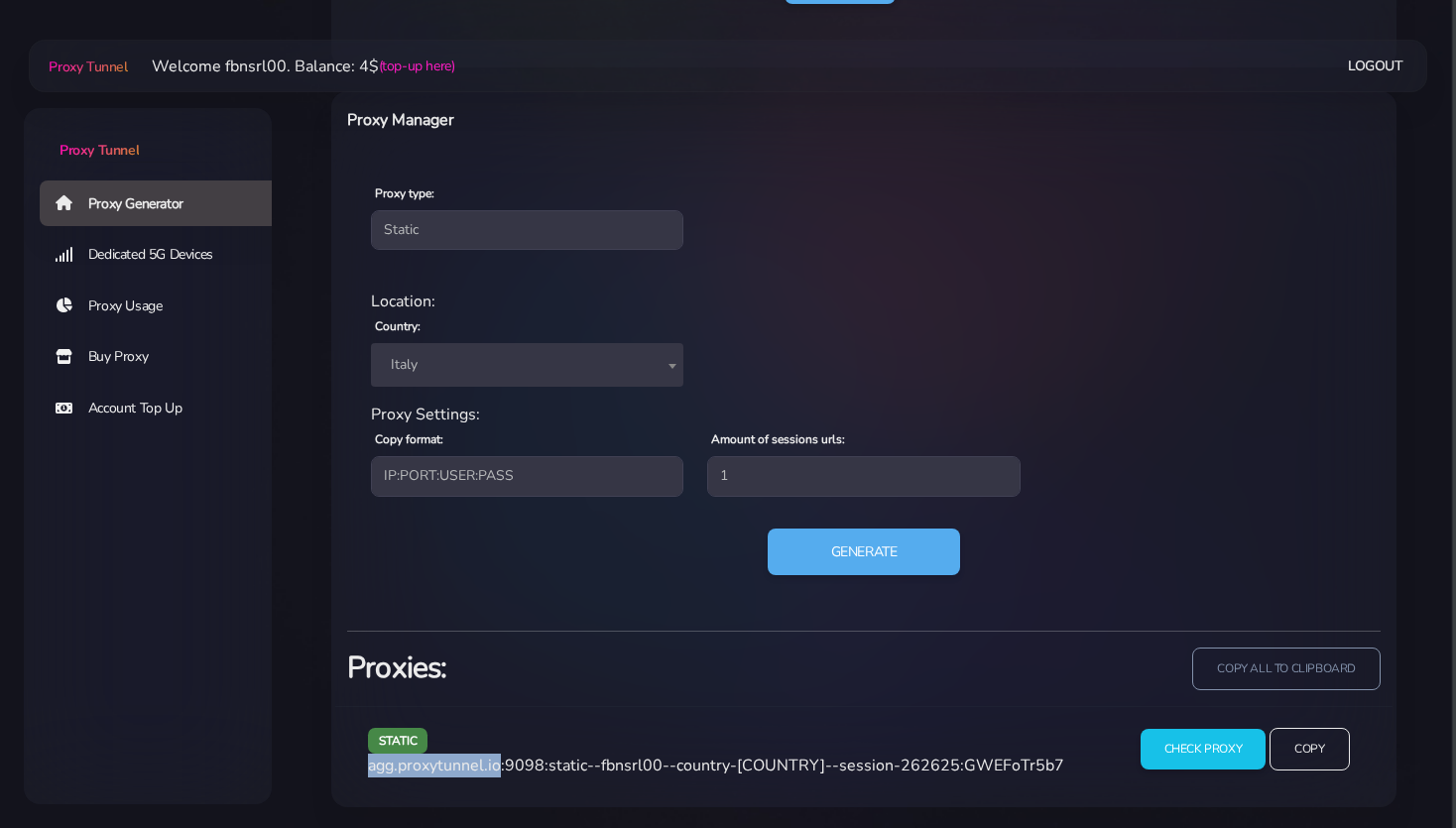 click on "agg.proxytunnel.io:9098:static--fbnsrl00--country-[COUNTRY]--session-262625:GWEFoTr5b7" at bounding box center (716, 766) 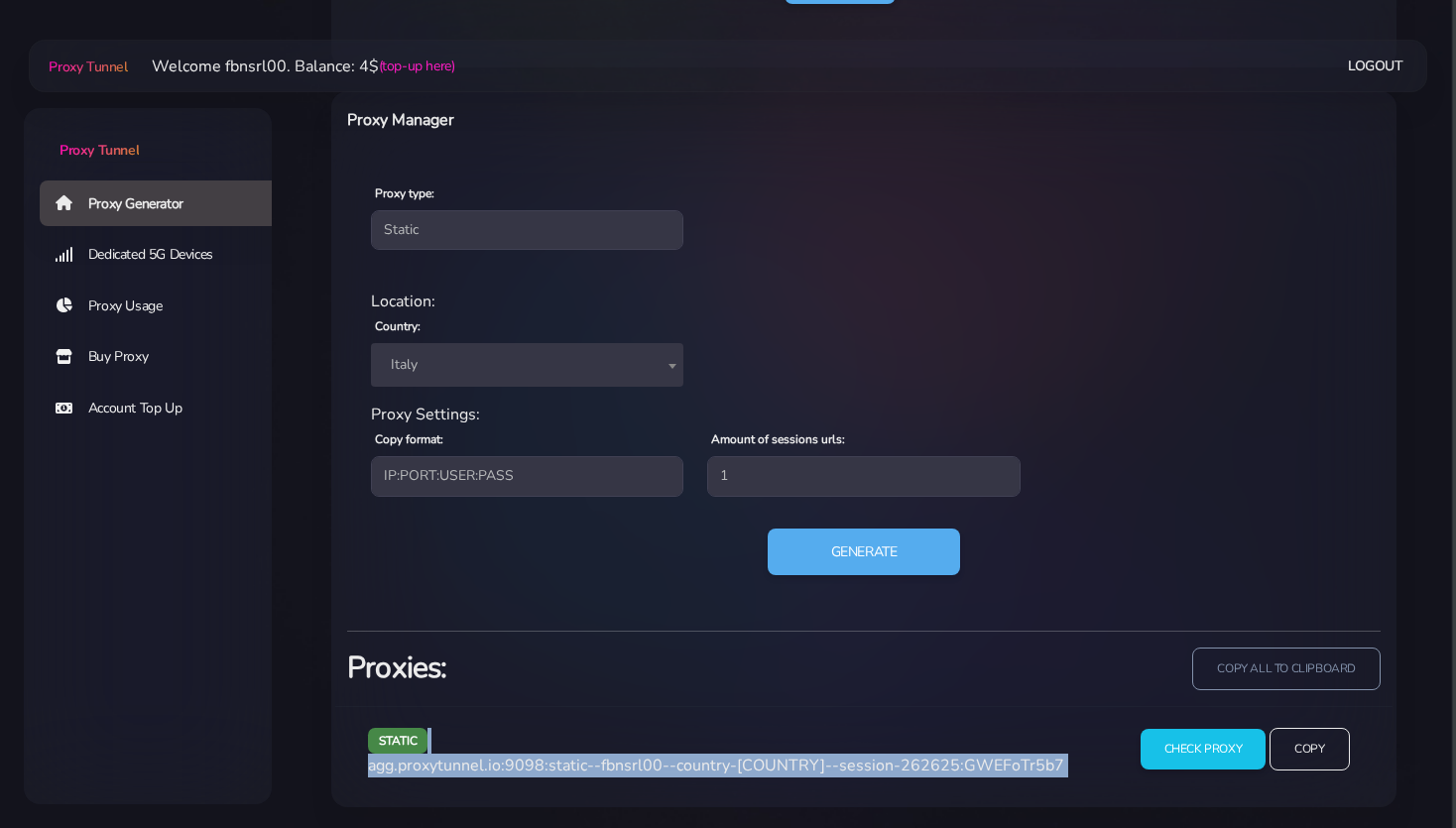 click on "agg.proxytunnel.io:9098:static--fbnsrl00--country-[COUNTRY]--session-262625:GWEFoTr5b7" at bounding box center [716, 766] 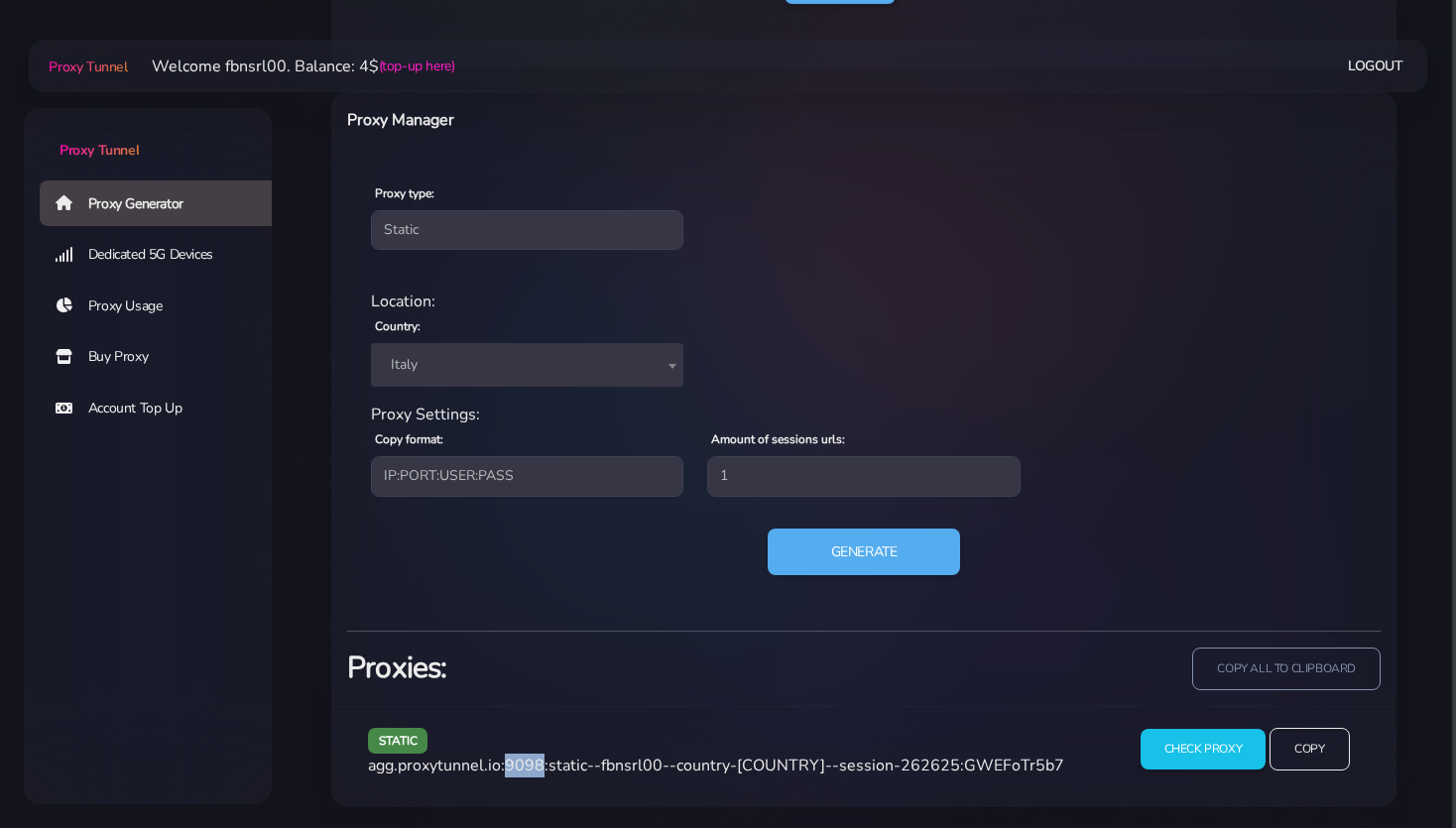drag, startPoint x: 505, startPoint y: 763, endPoint x: 539, endPoint y: 767, distance: 34.234486 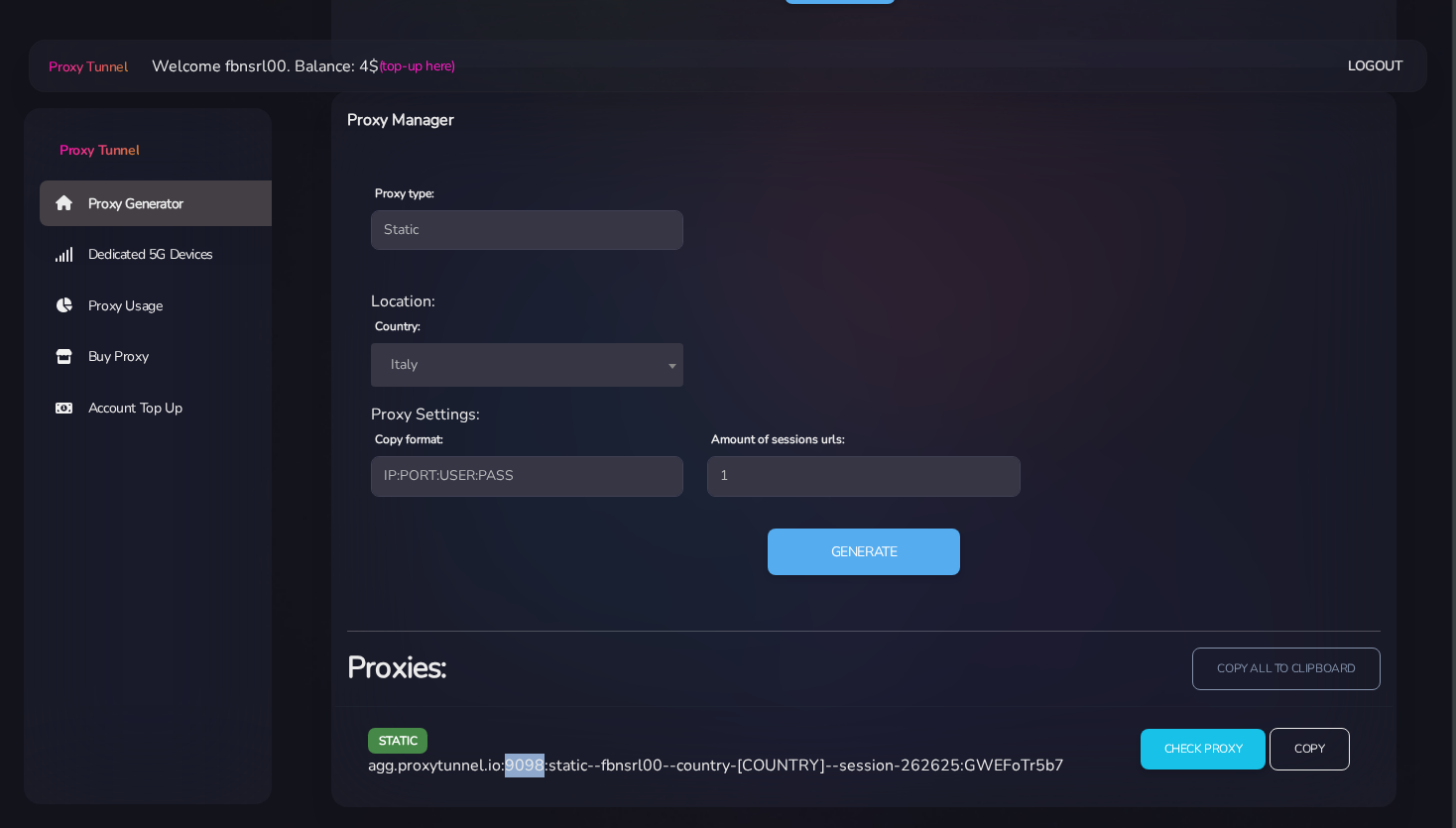 click on "agg.proxytunnel.io:9098:static--fbnsrl00--country-[COUNTRY]--session-262625:GWEFoTr5b7" at bounding box center (716, 766) 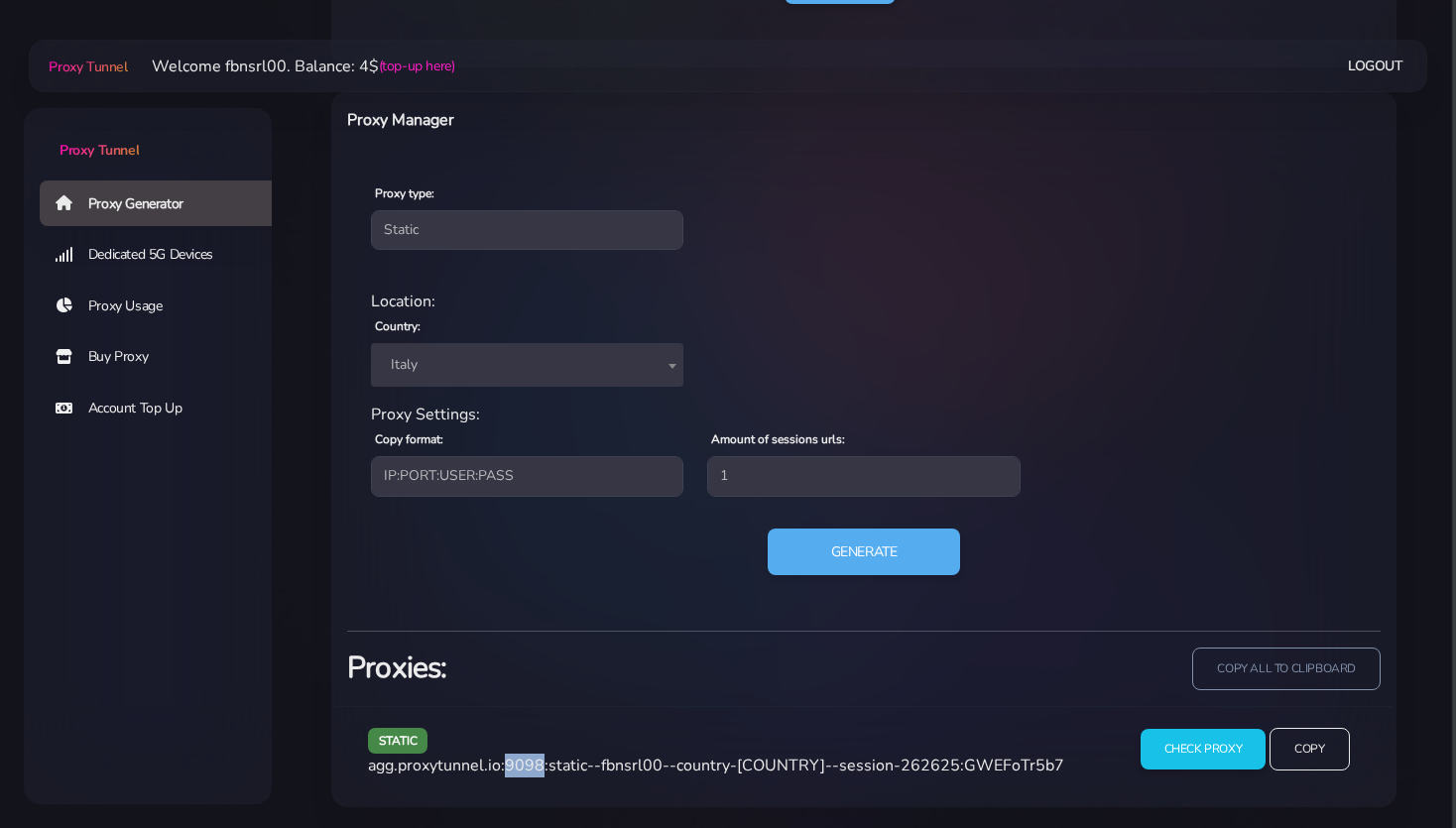 copy on "[PORT]" 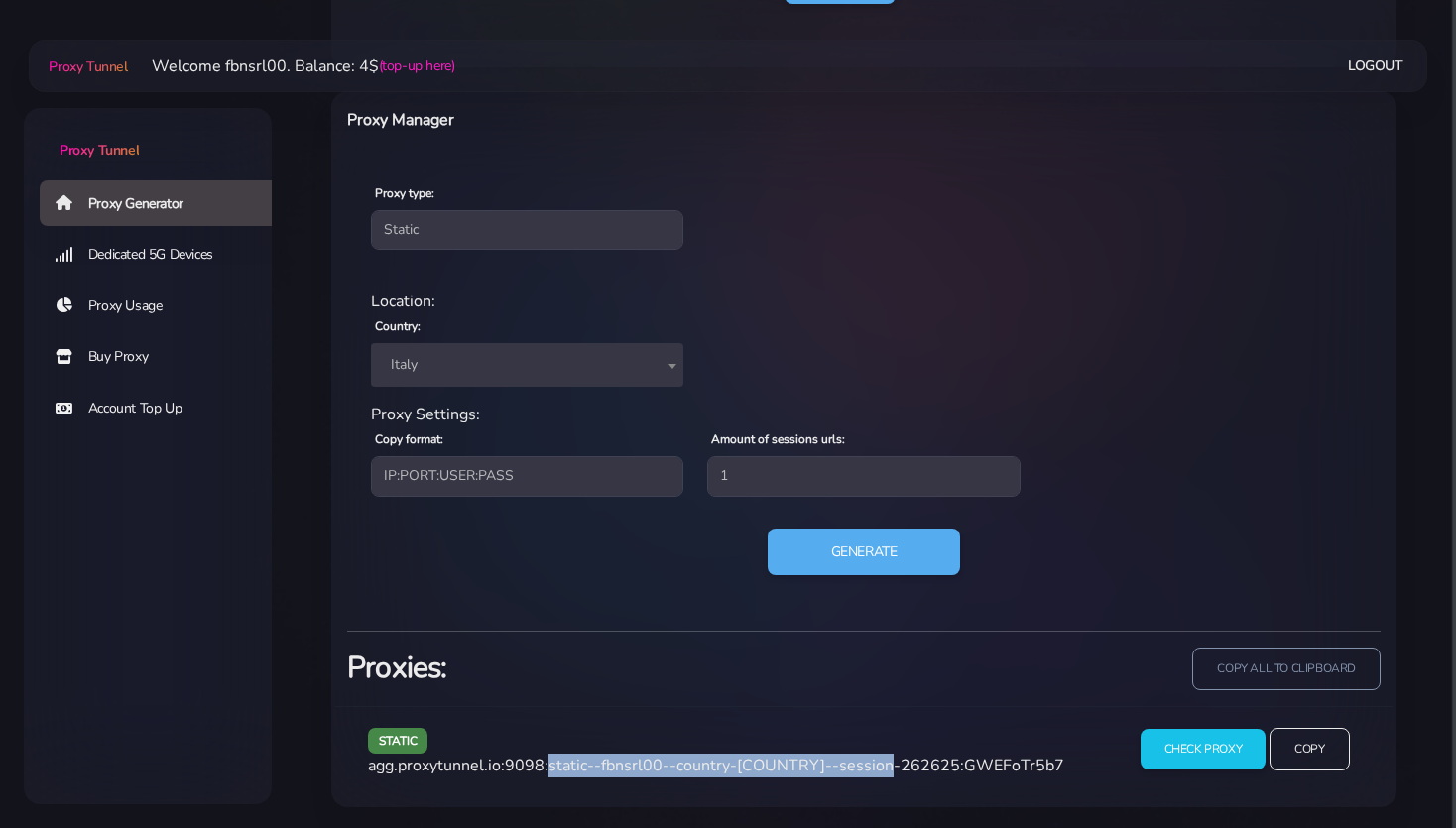 drag, startPoint x: 548, startPoint y: 767, endPoint x: 871, endPoint y: 760, distance: 323.07584 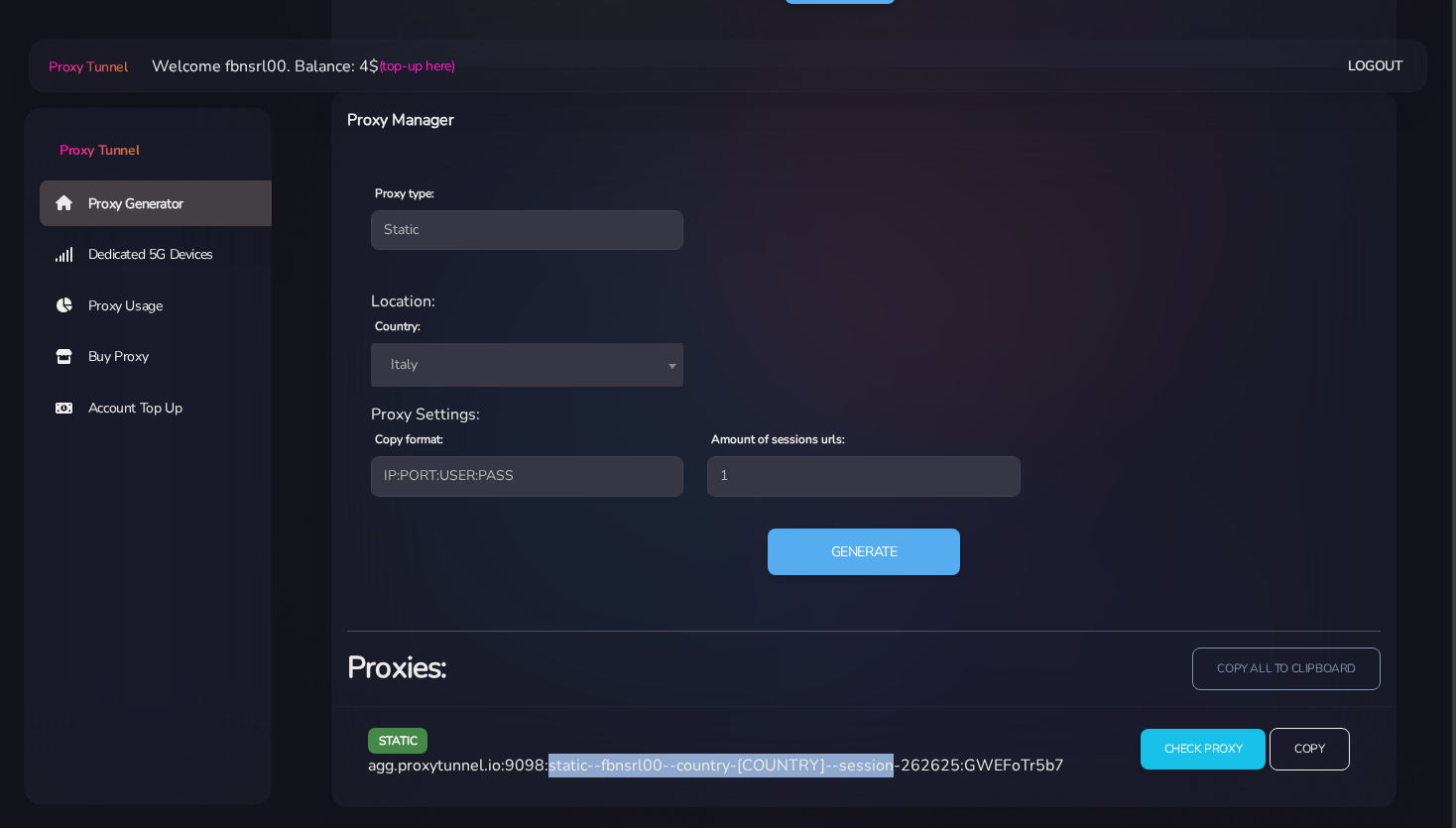 click on "agg.proxytunnel.io:9098:static--fbnsrl00--country-[COUNTRY]--session-262625:GWEFoTr5b7" at bounding box center (716, 766) 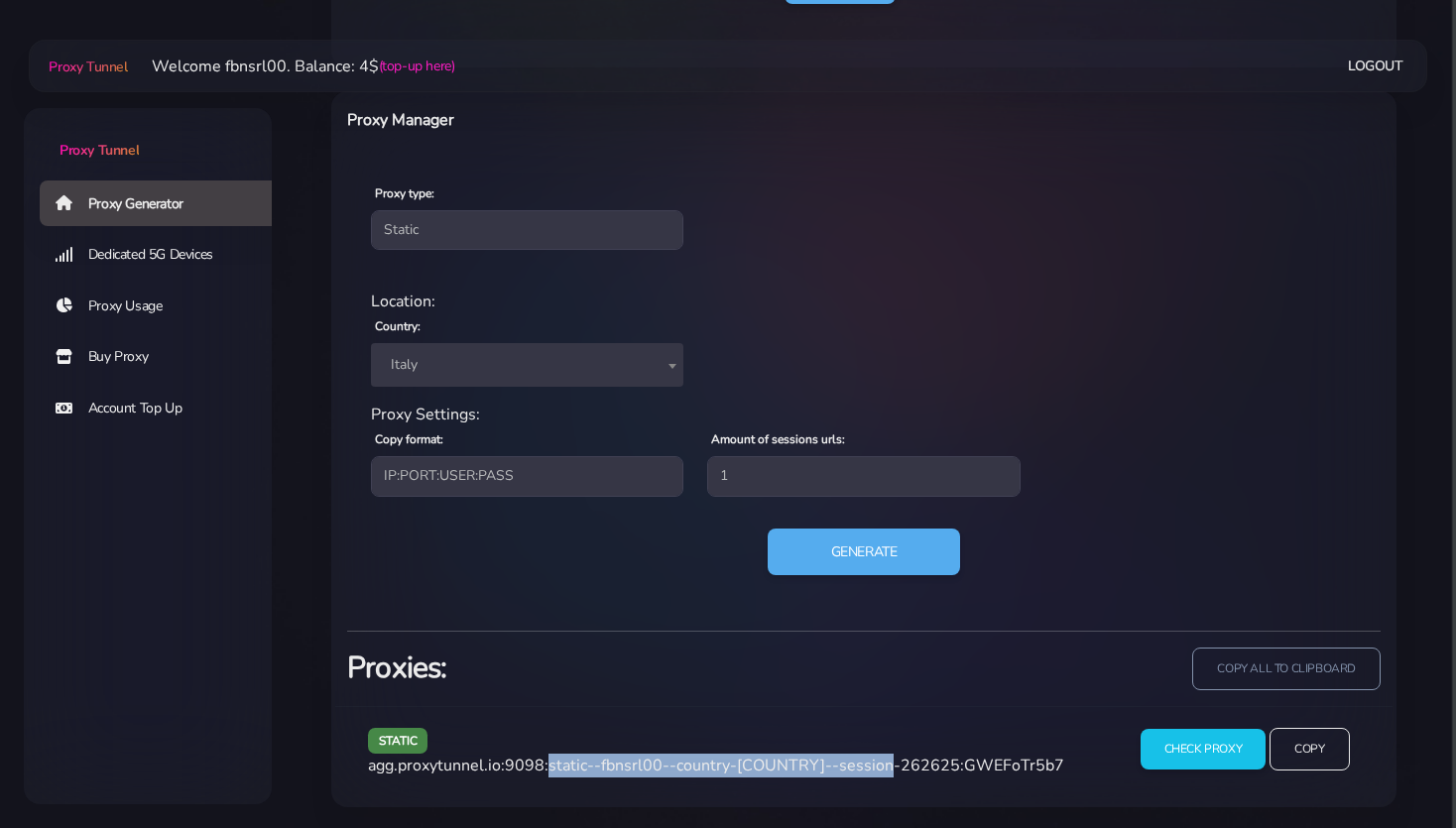 copy on "static--fbnsrl00--country-[COUNTRY]--session-[SESSION_ID]" 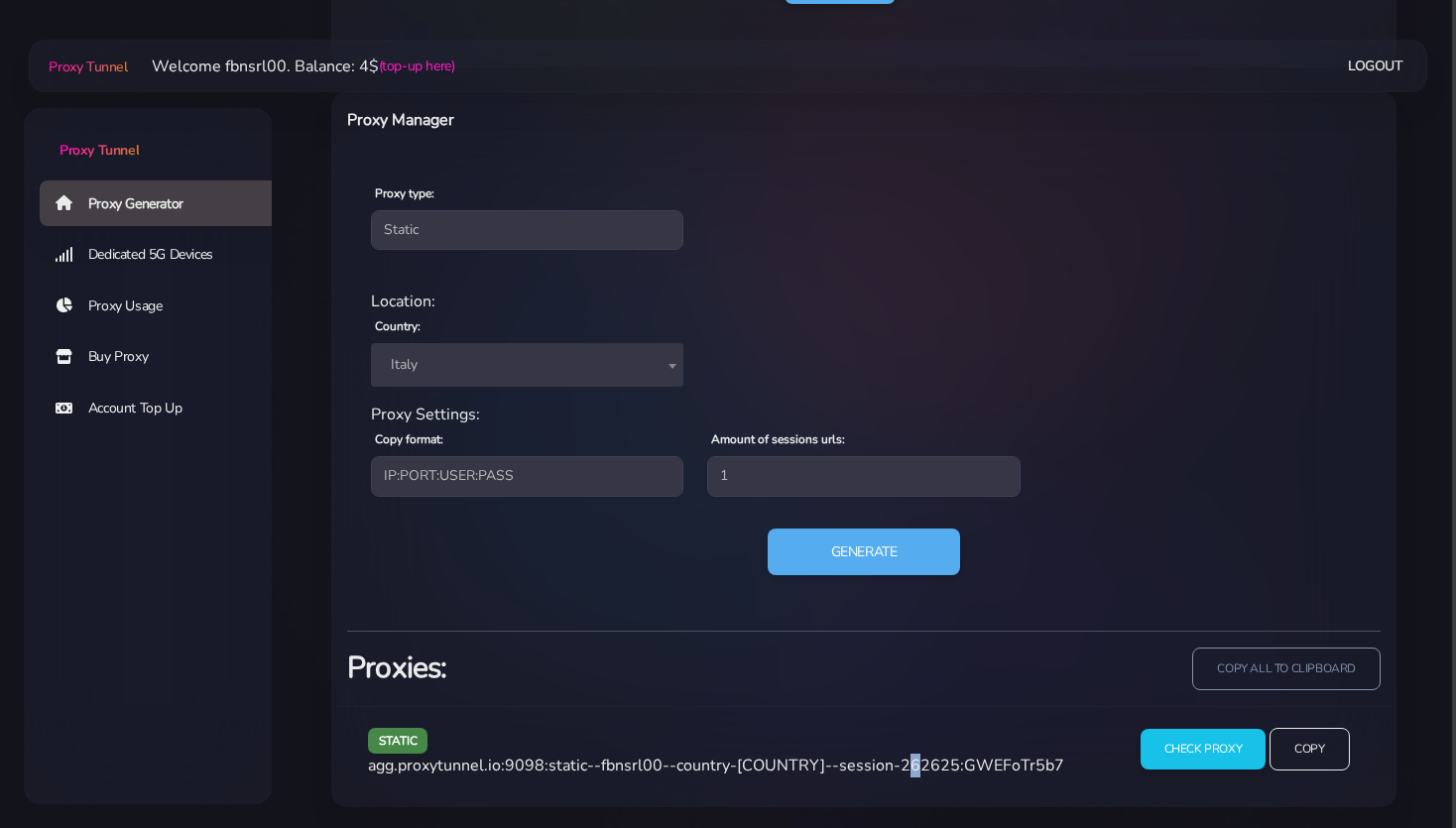 click on "agg.proxytunnel.io:9098:static--fbnsrl00--country-[COUNTRY]--session-262625:GWEFoTr5b7" at bounding box center (716, 766) 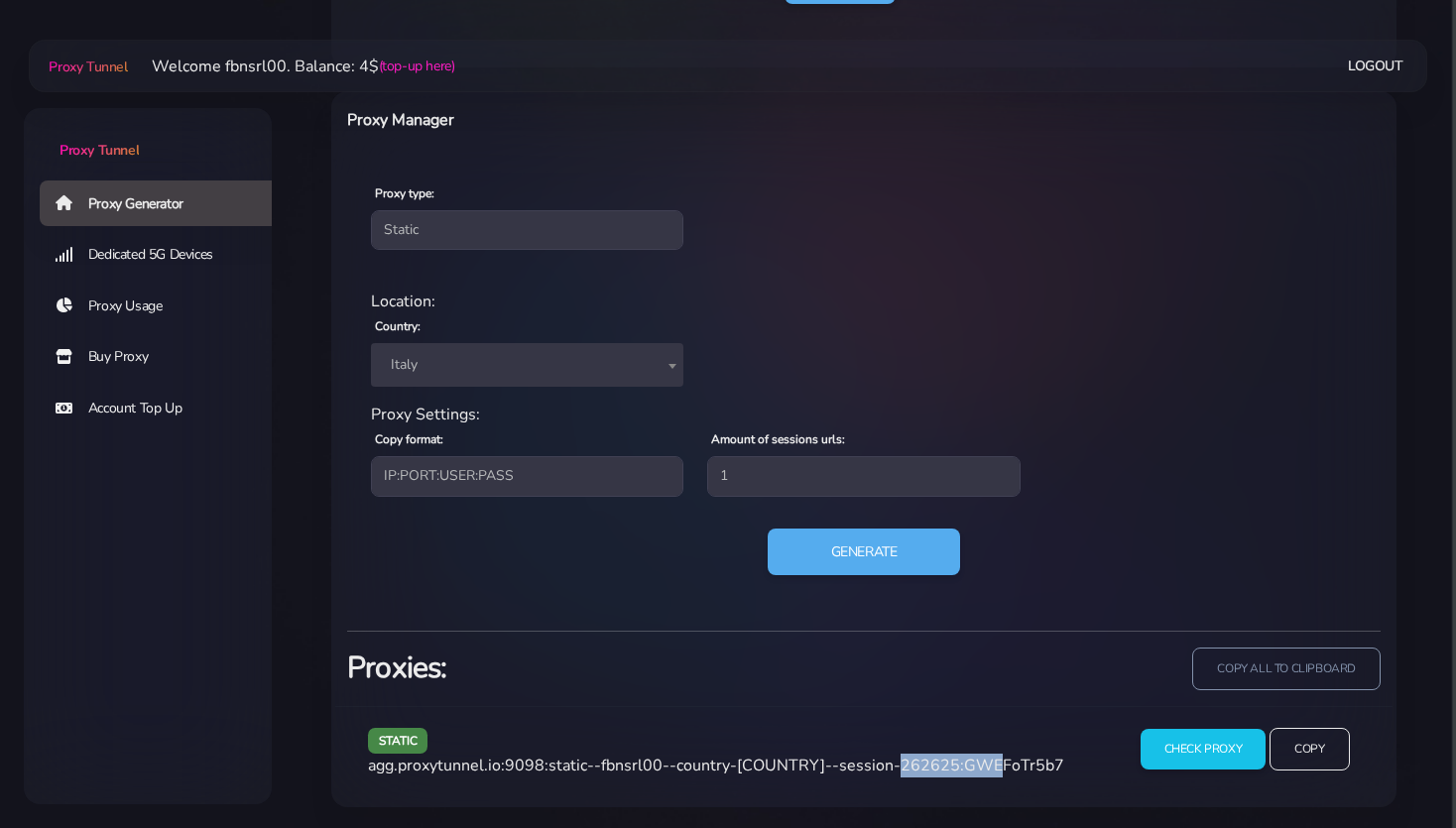 click on "agg.proxytunnel.io:9098:static--fbnsrl00--country-[COUNTRY]--session-262625:GWEFoTr5b7" at bounding box center [716, 766] 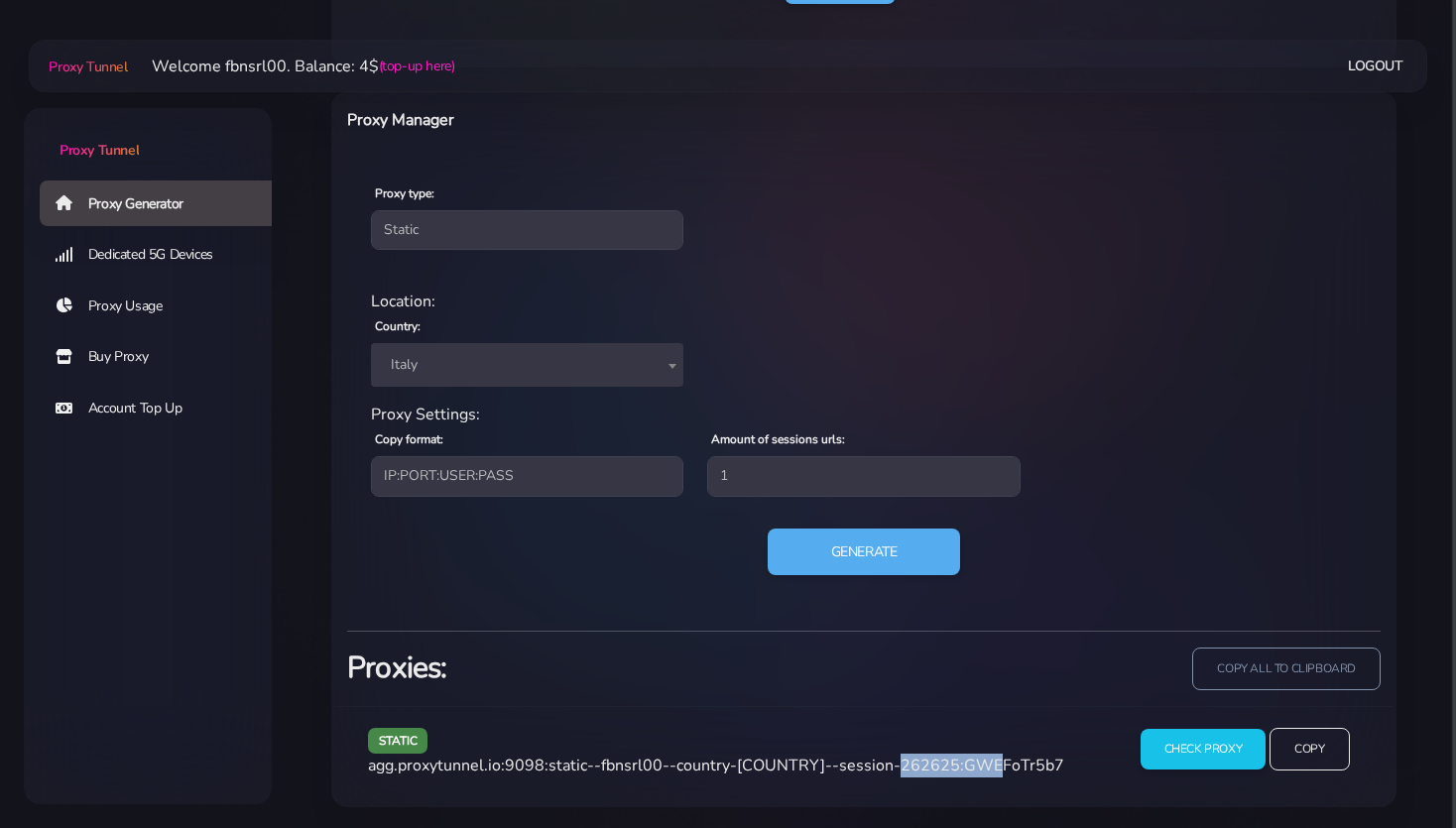 copy on "GWEFoTr5b7" 